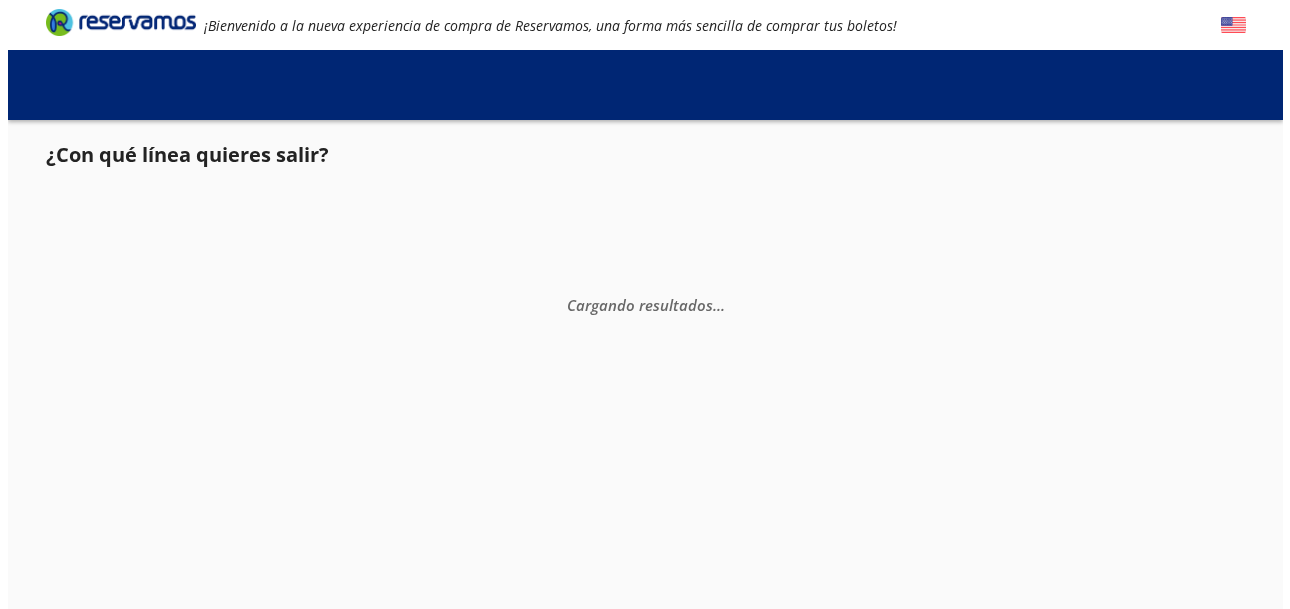 scroll, scrollTop: 0, scrollLeft: 0, axis: both 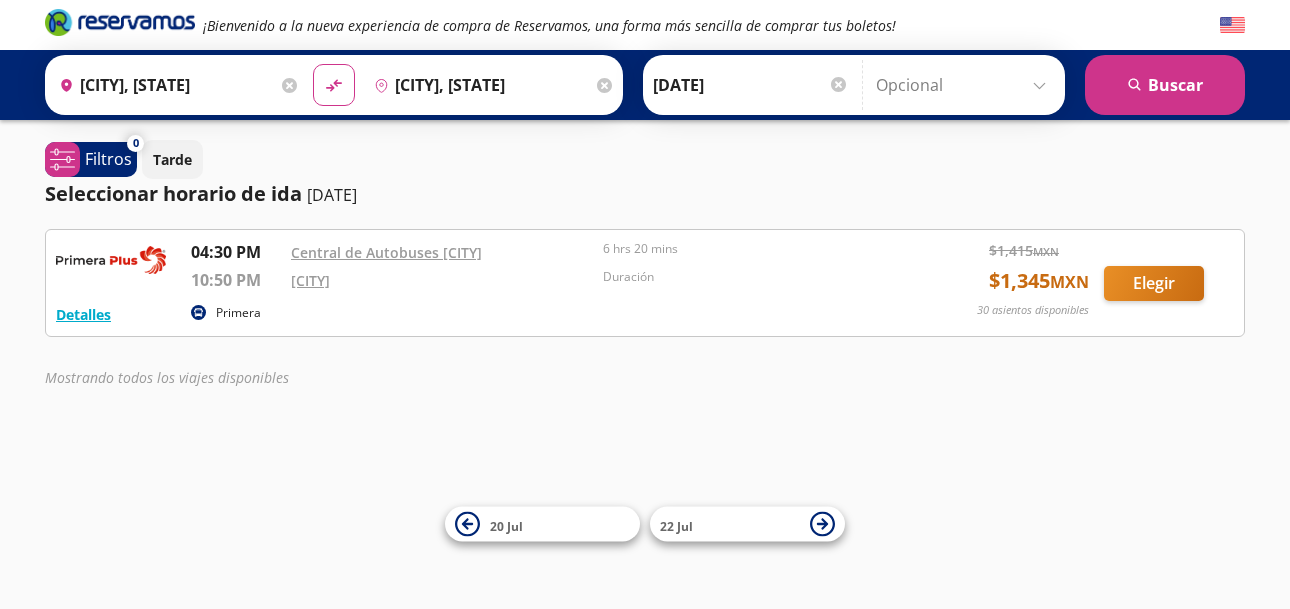 click on "[DATE]" at bounding box center [751, 85] 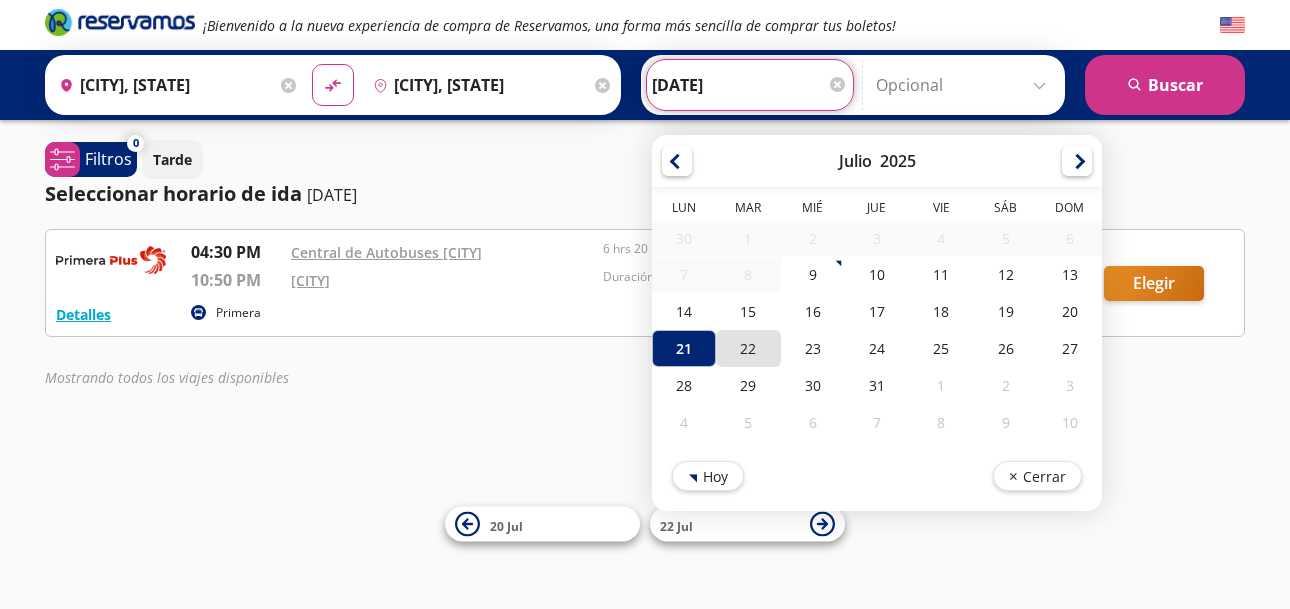 click on "22" at bounding box center [748, 348] 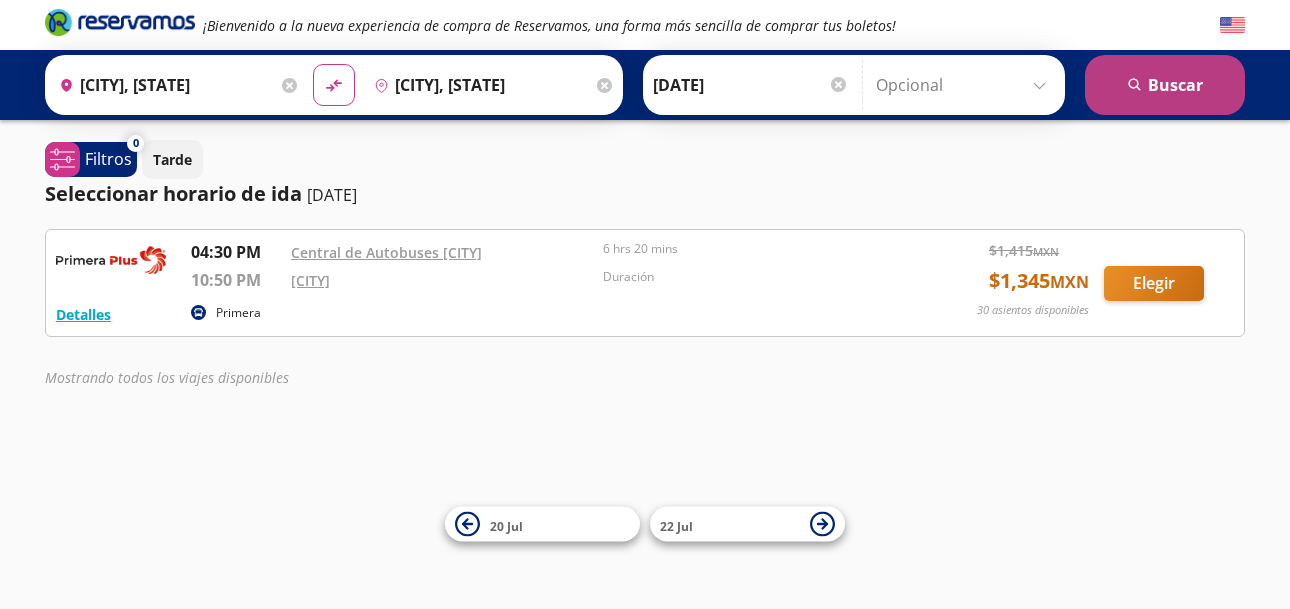 click on "search
Buscar" at bounding box center [1165, 85] 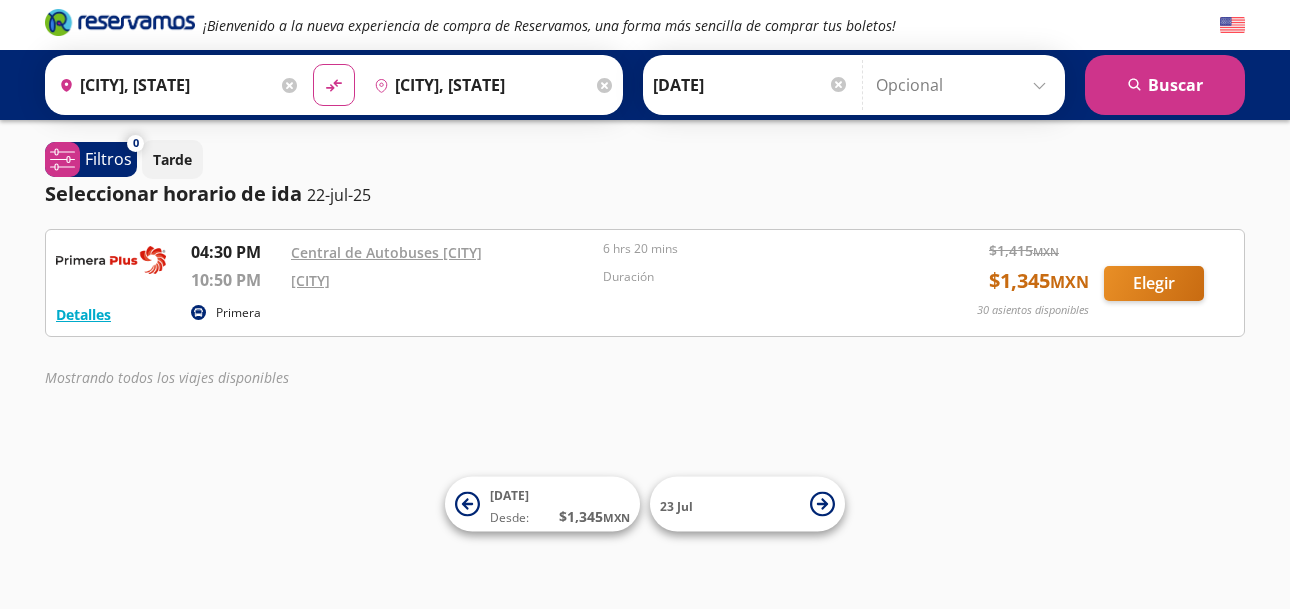 click on "Mostrando todos los viajes disponibles" at bounding box center [167, 377] 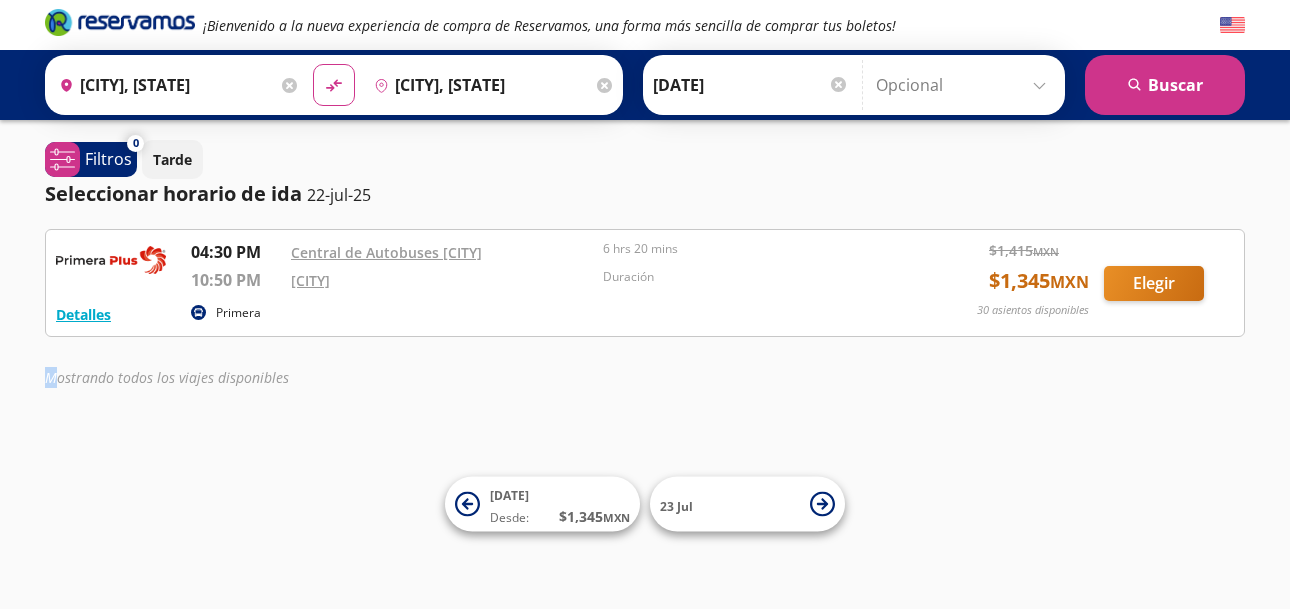 drag, startPoint x: 59, startPoint y: 370, endPoint x: 44, endPoint y: 393, distance: 27.45906 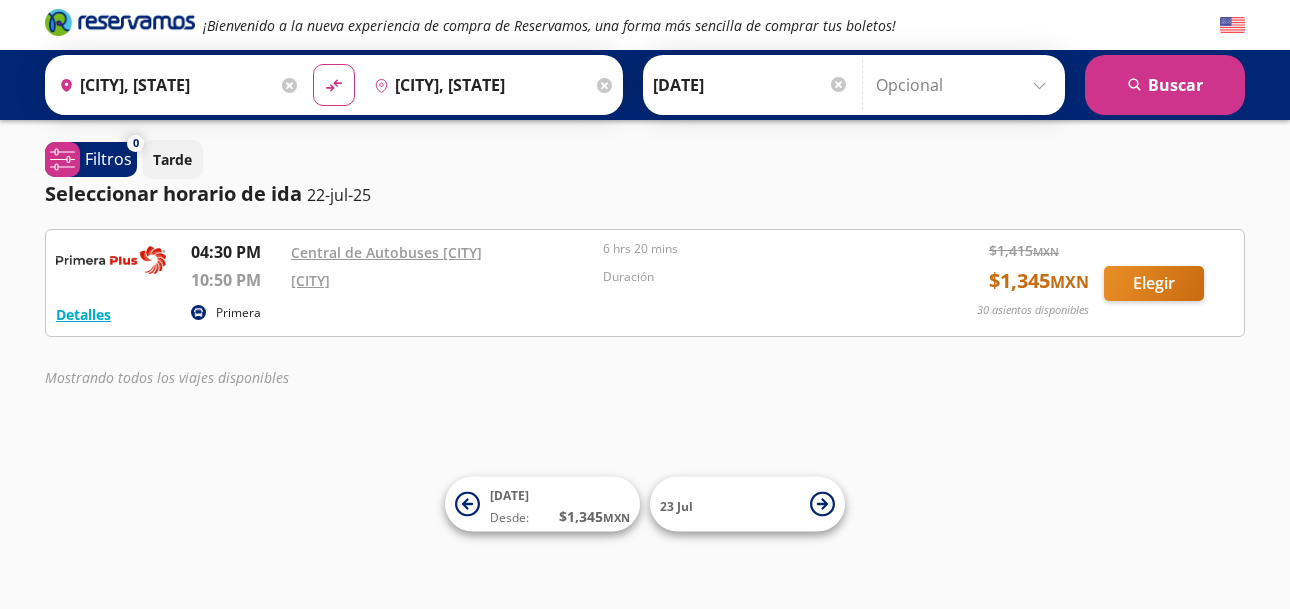 click on "Mostrando todos los viajes disponibles" at bounding box center [167, 377] 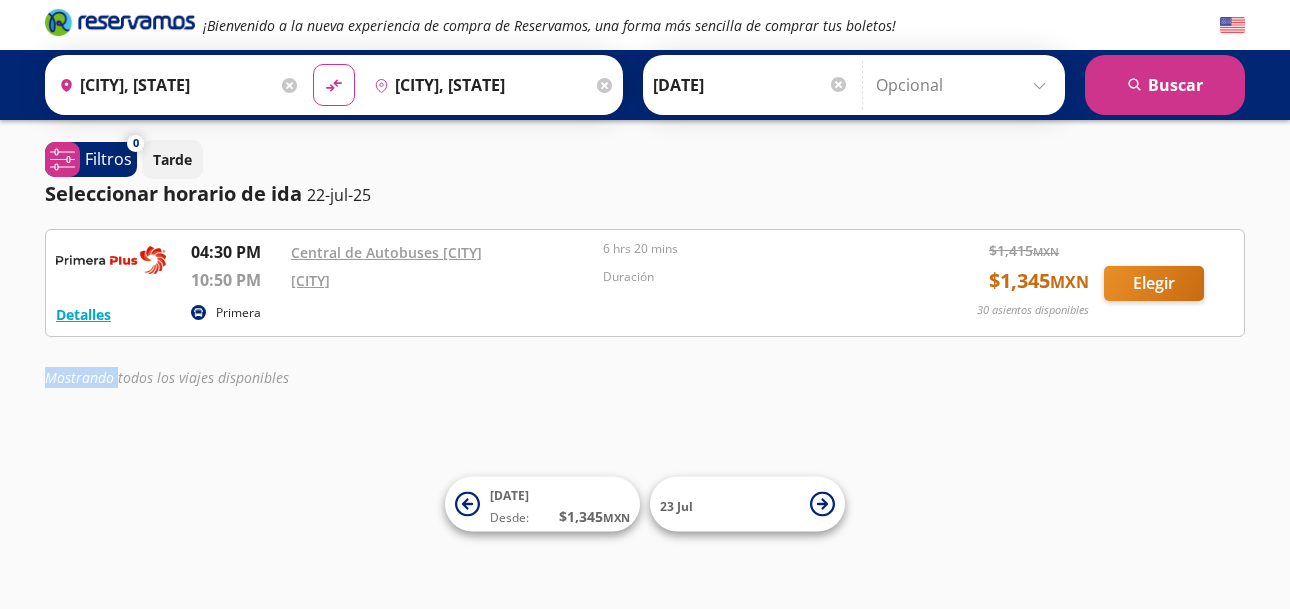 click on "Mostrando todos los viajes disponibles" at bounding box center [167, 377] 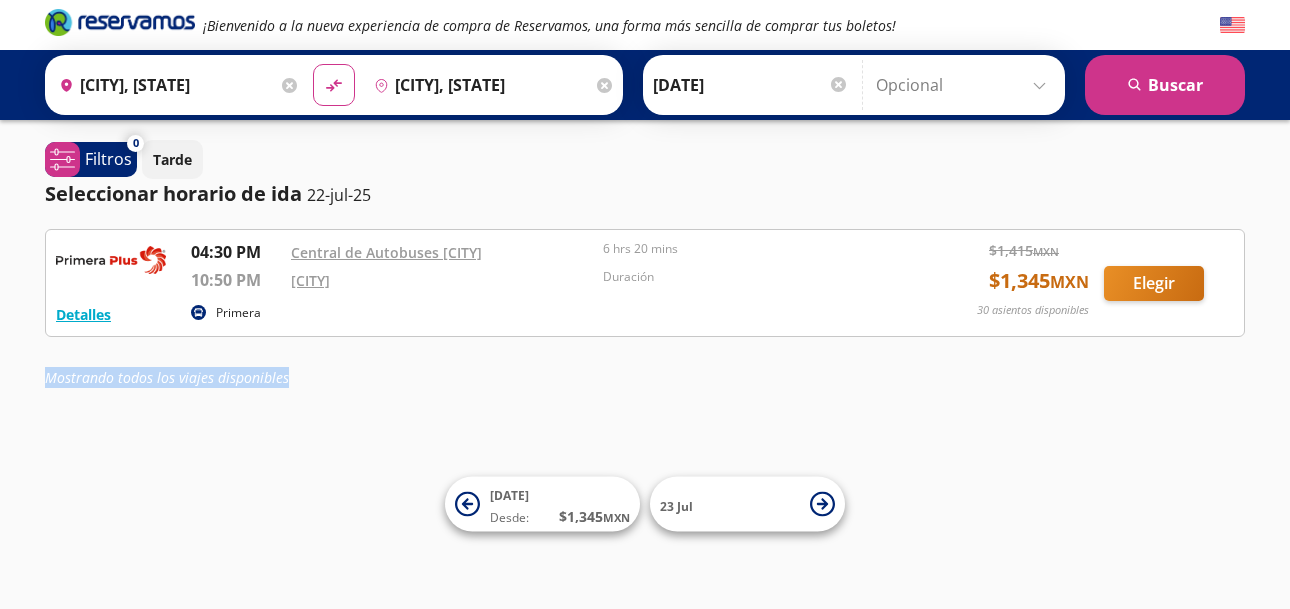 drag, startPoint x: 87, startPoint y: 379, endPoint x: 278, endPoint y: 360, distance: 191.9427 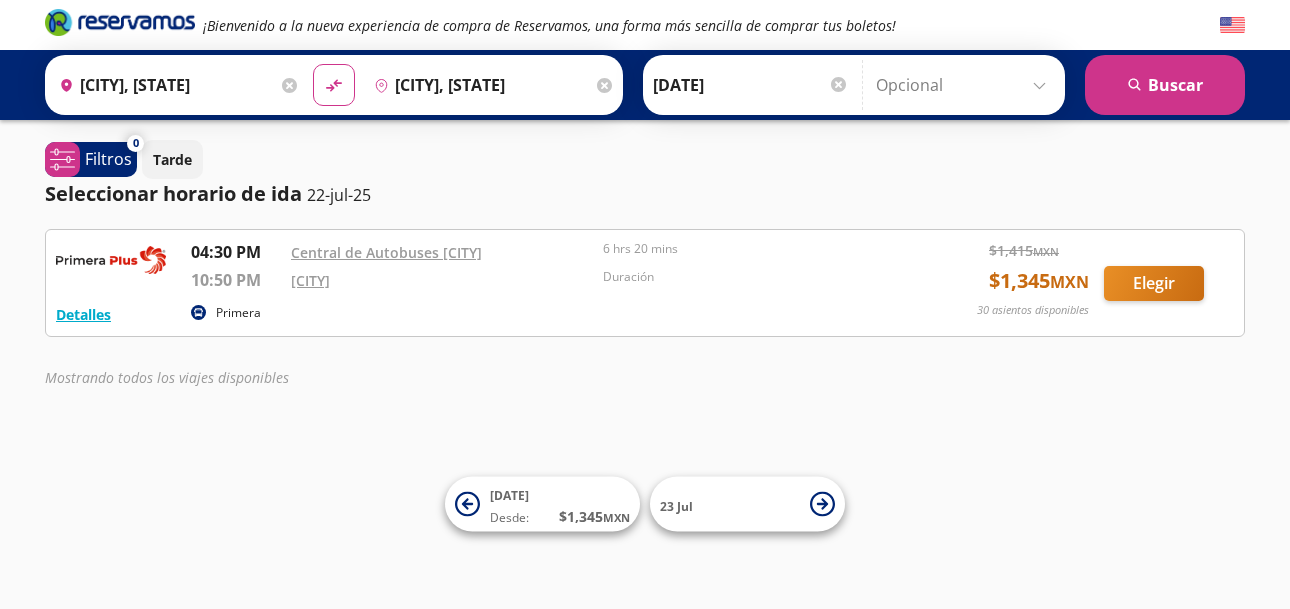 click on "Mostrando todos los viajes disponibles" at bounding box center [645, 377] 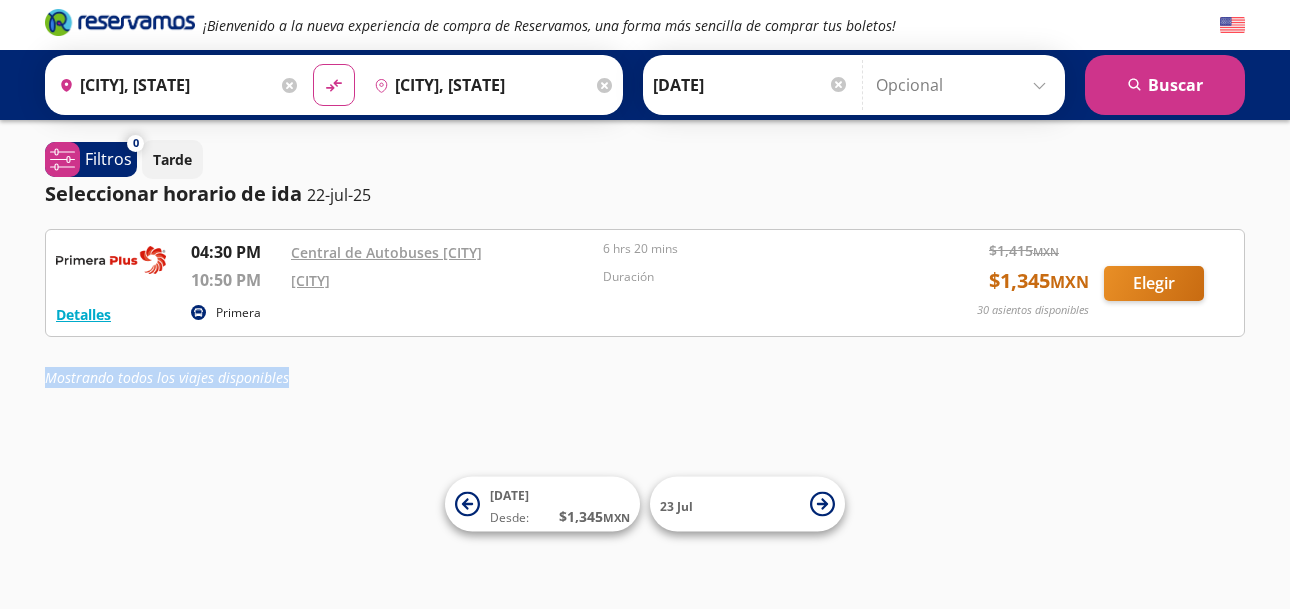 click on "Mostrando todos los viajes disponibles" at bounding box center (645, 377) 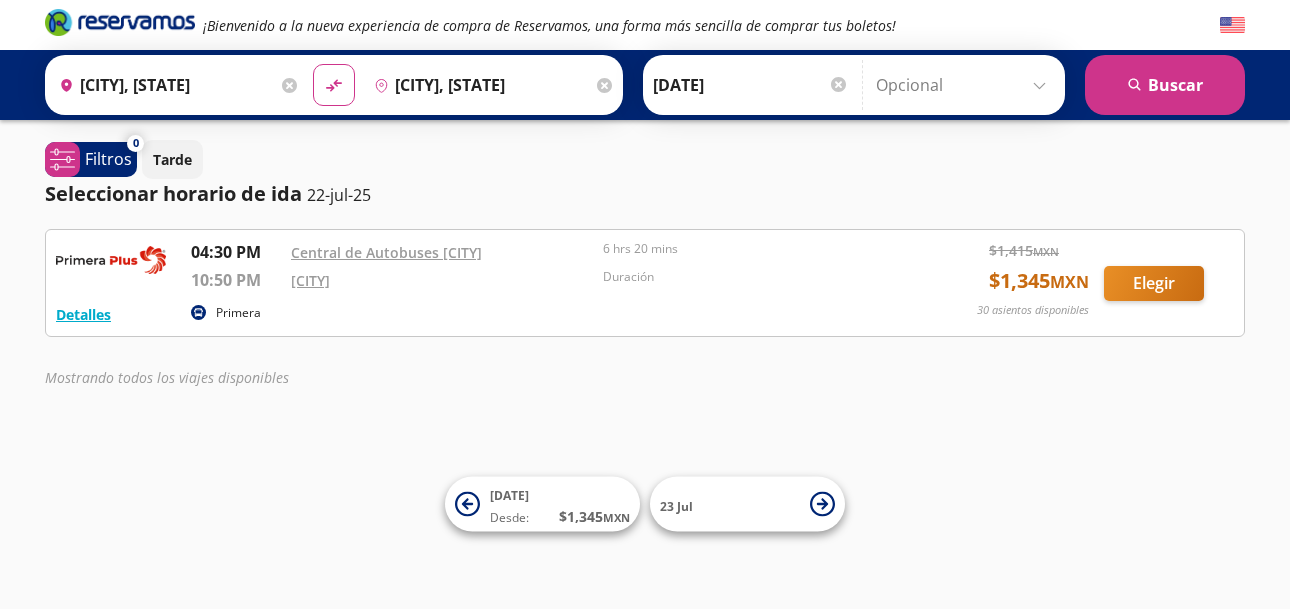 click on "Mostrando todos los viajes disponibles" at bounding box center [645, 377] 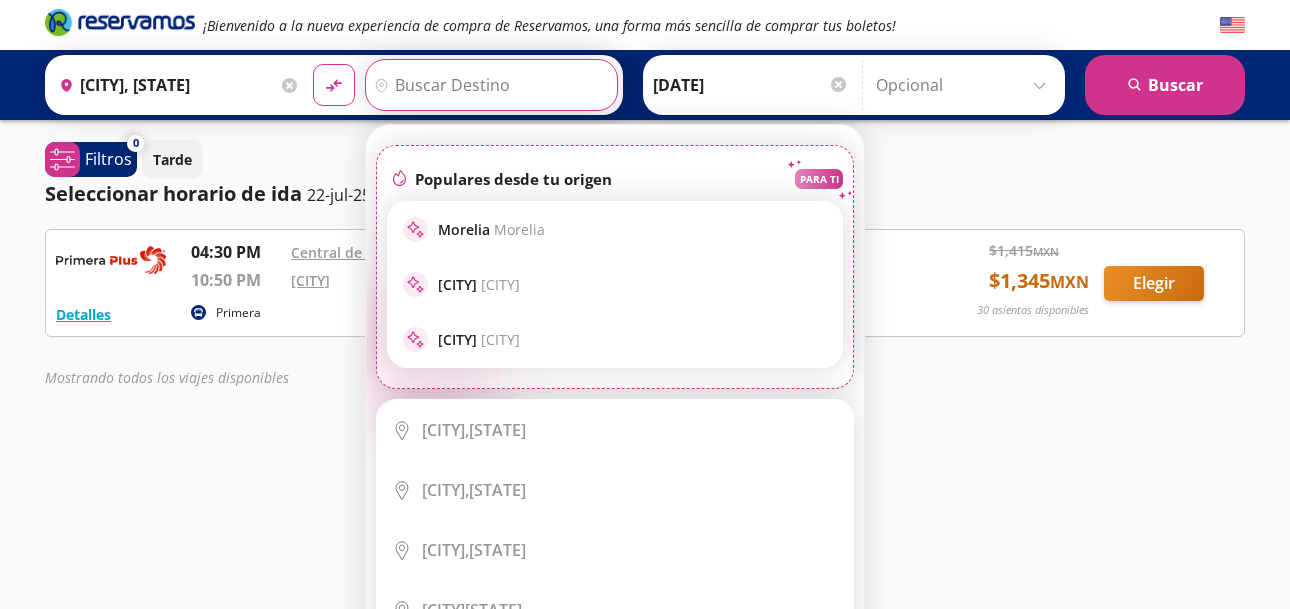 click on "Populares desde tu origen" at bounding box center [513, 179] 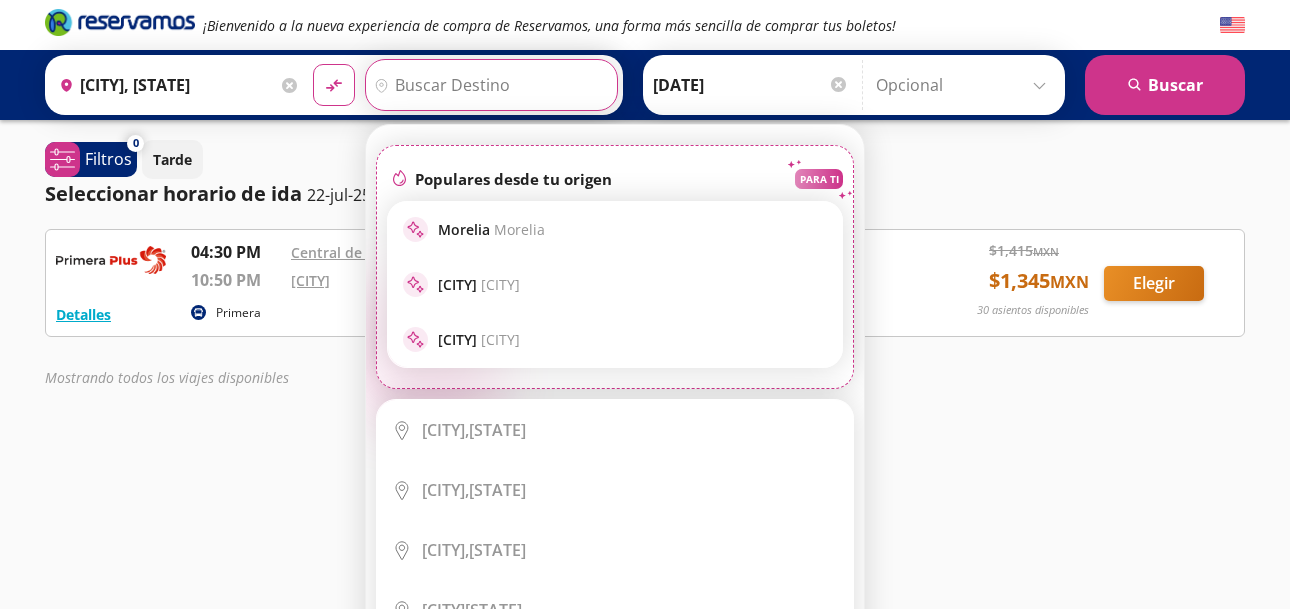 click on "Destino" at bounding box center [489, 85] 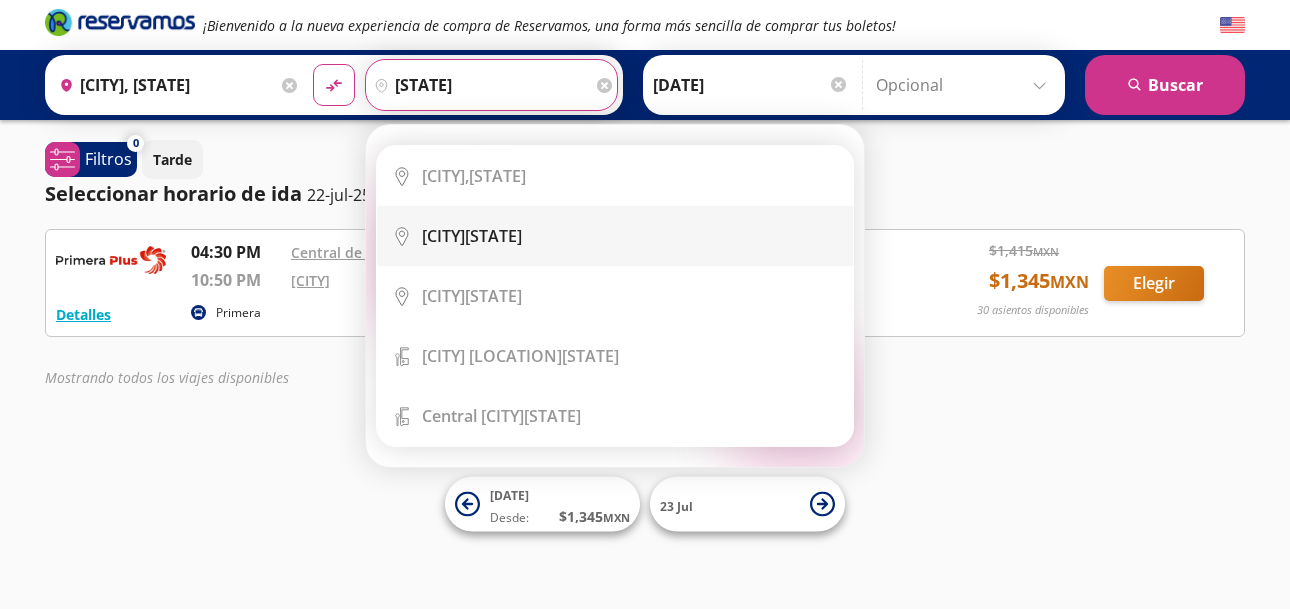 type on "[STATE]" 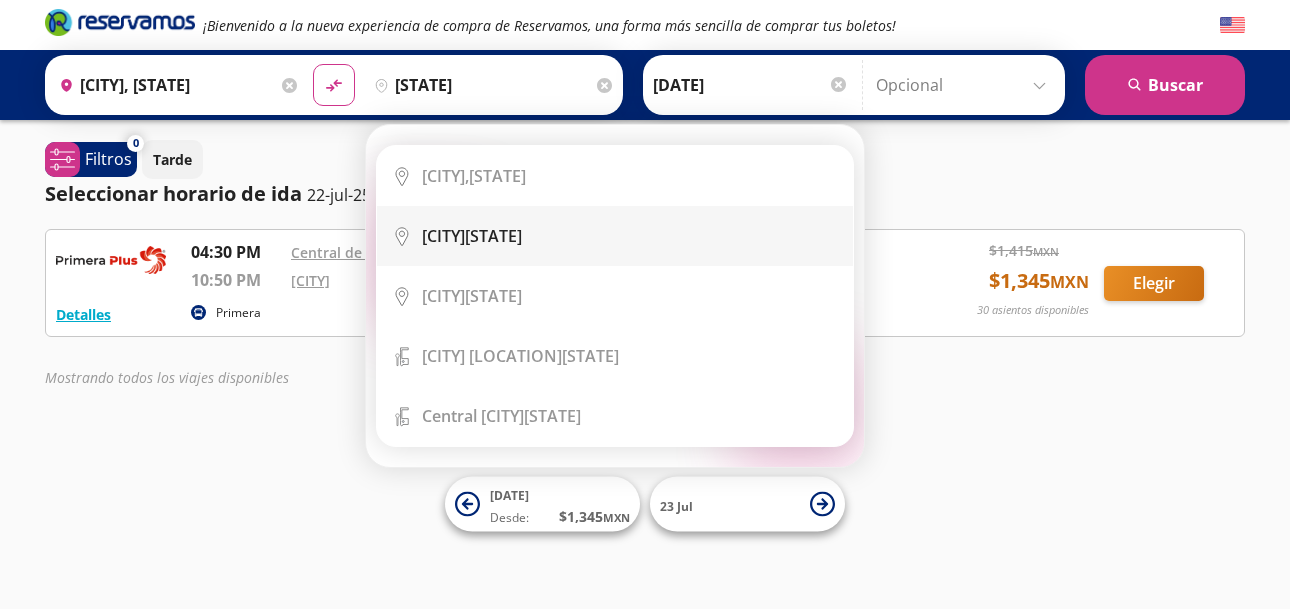 click on "[CITY]" at bounding box center (443, 236) 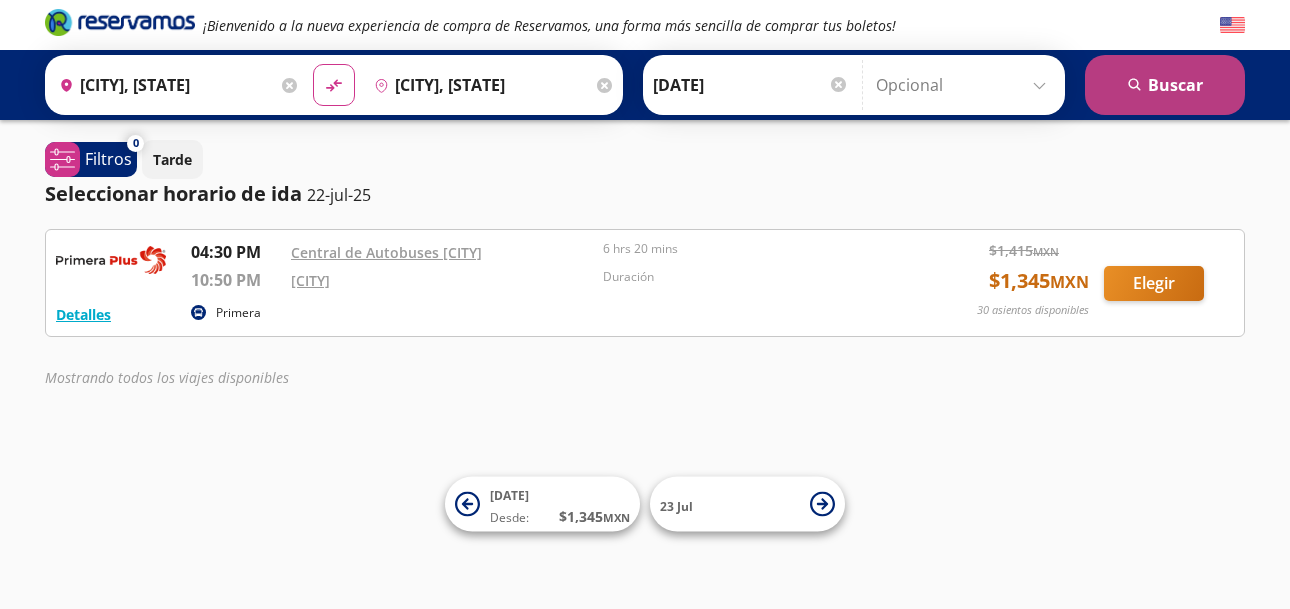 click on "search
Buscar" at bounding box center (1165, 85) 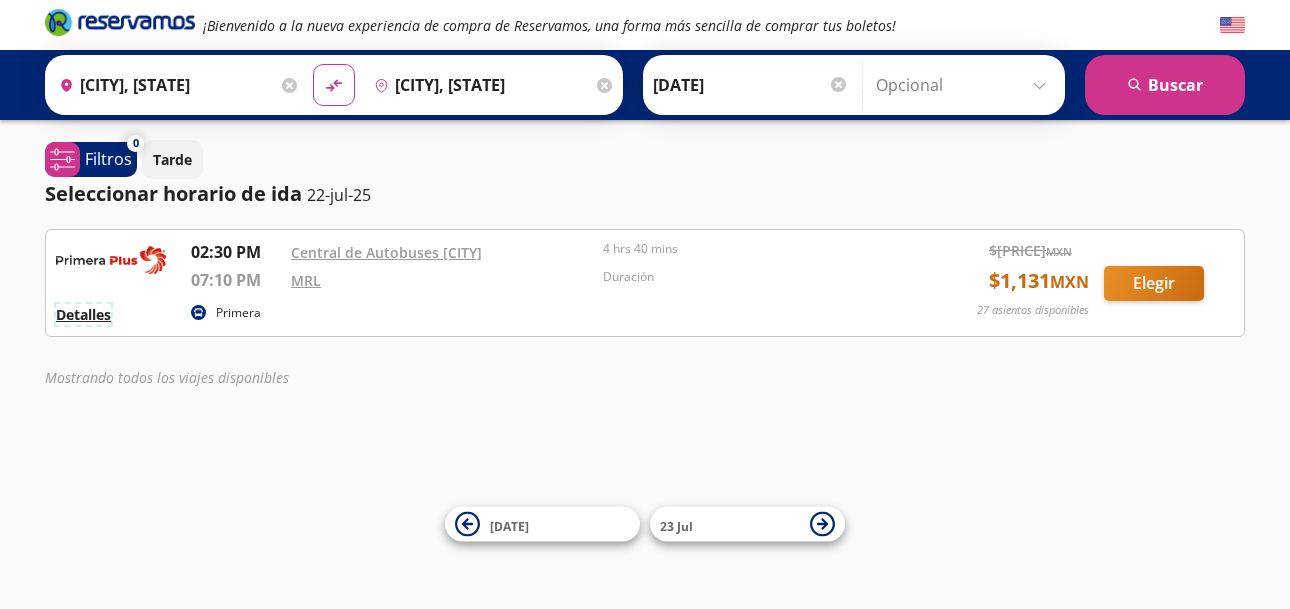 click on "Detalles" at bounding box center (83, 314) 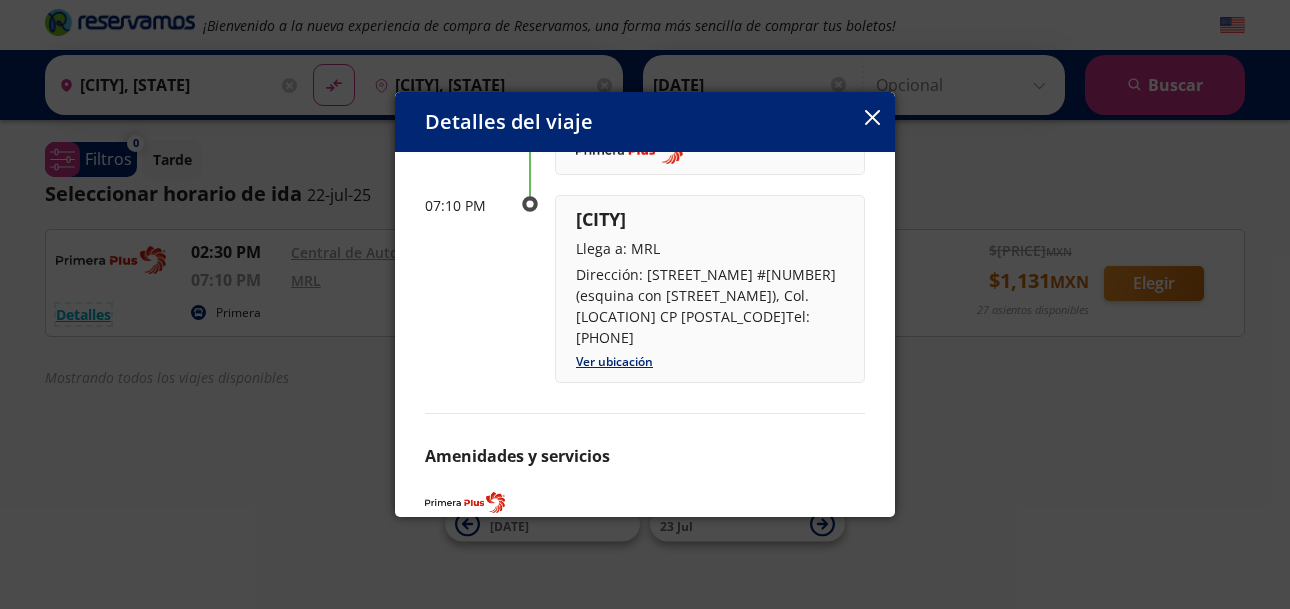 scroll, scrollTop: 319, scrollLeft: 0, axis: vertical 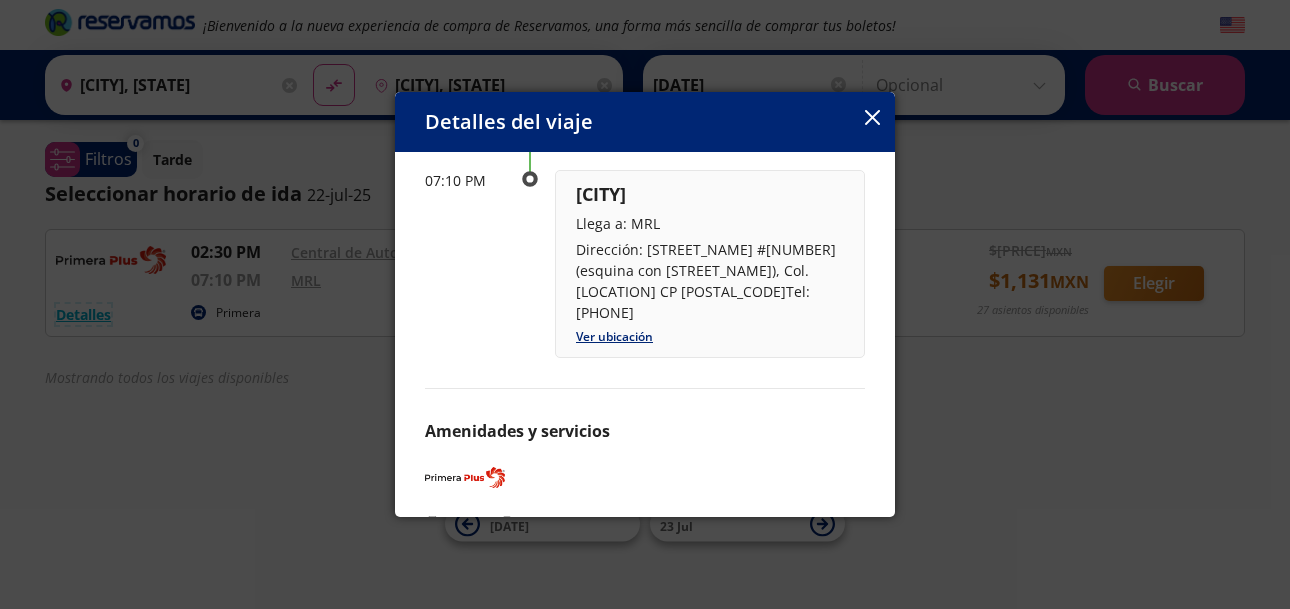 type 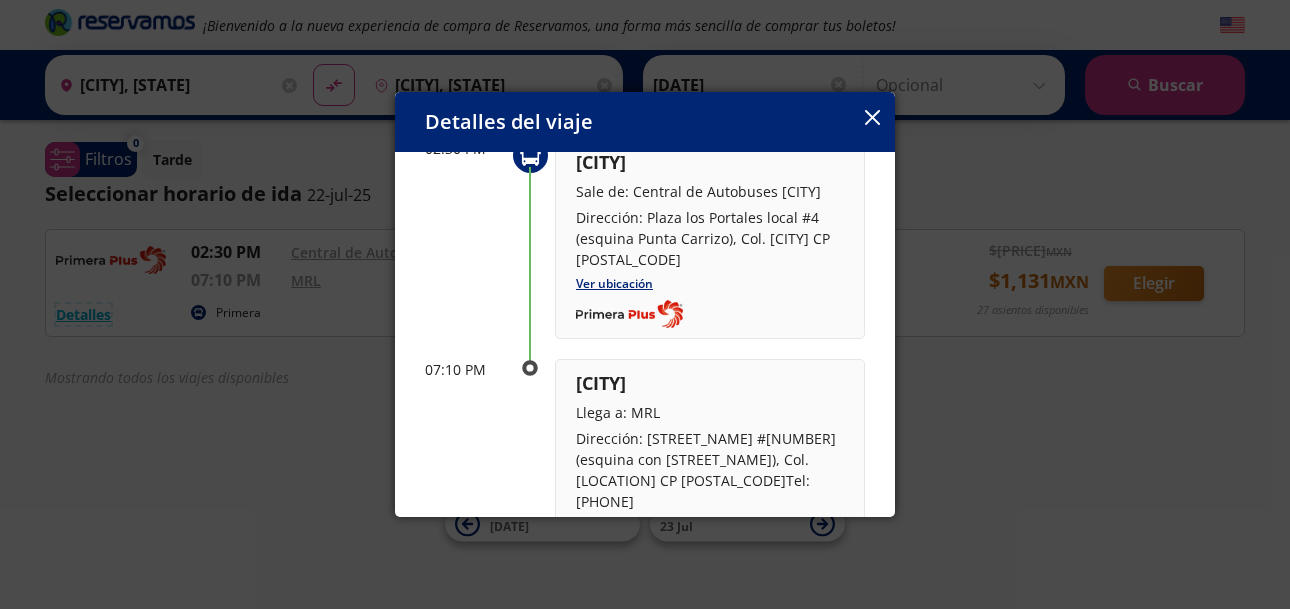 scroll, scrollTop: 0, scrollLeft: 0, axis: both 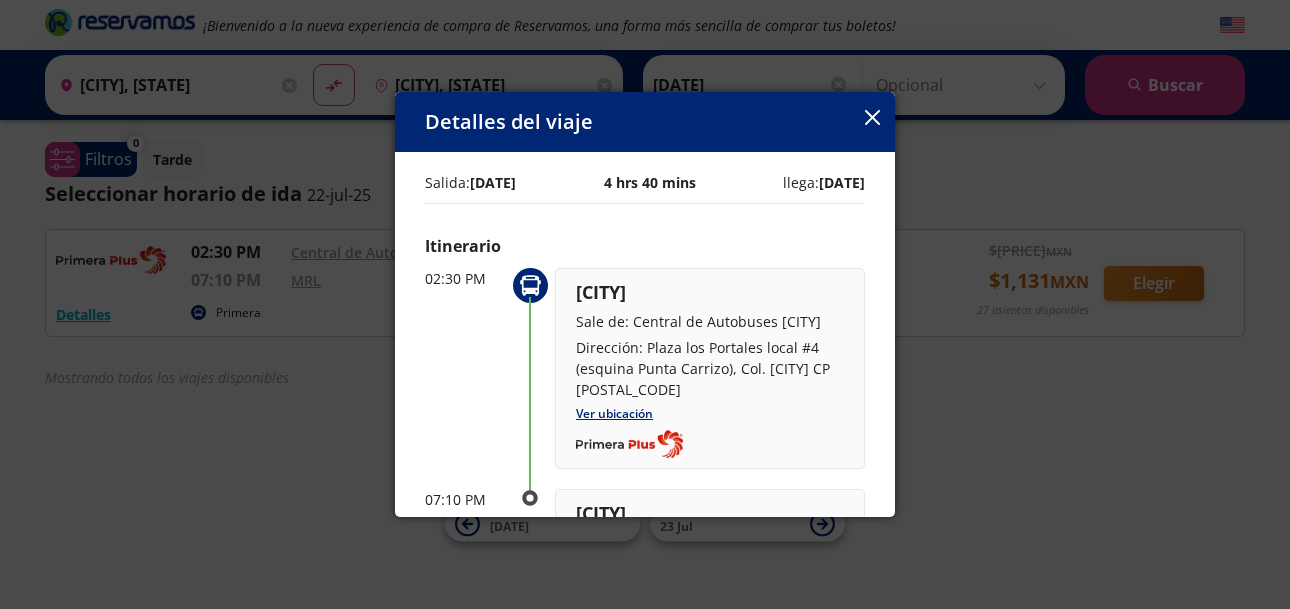 click at bounding box center (872, 117) 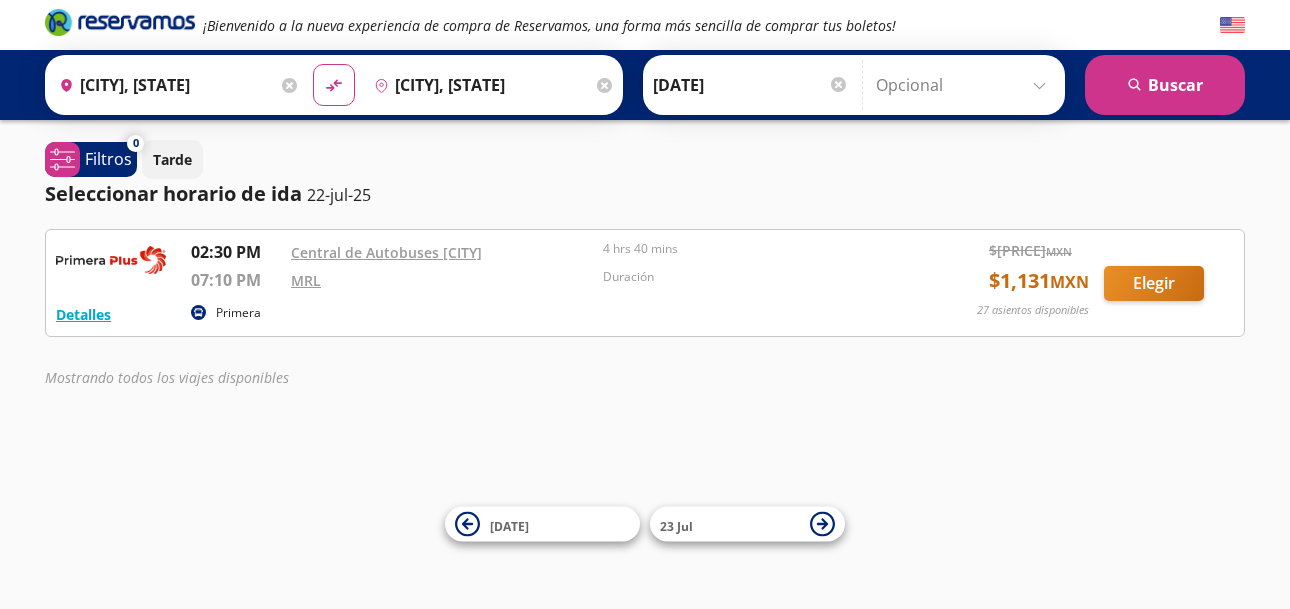 click at bounding box center (604, 85) 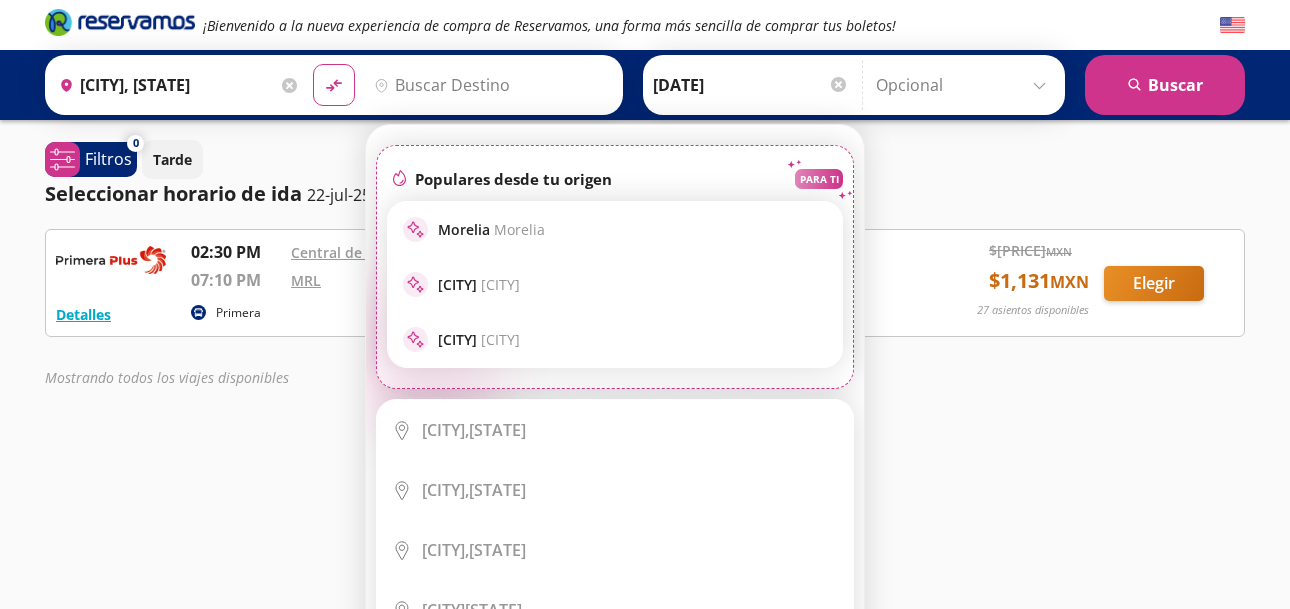 click on "fire
Populares desde tu origen" at bounding box center (499, 178) 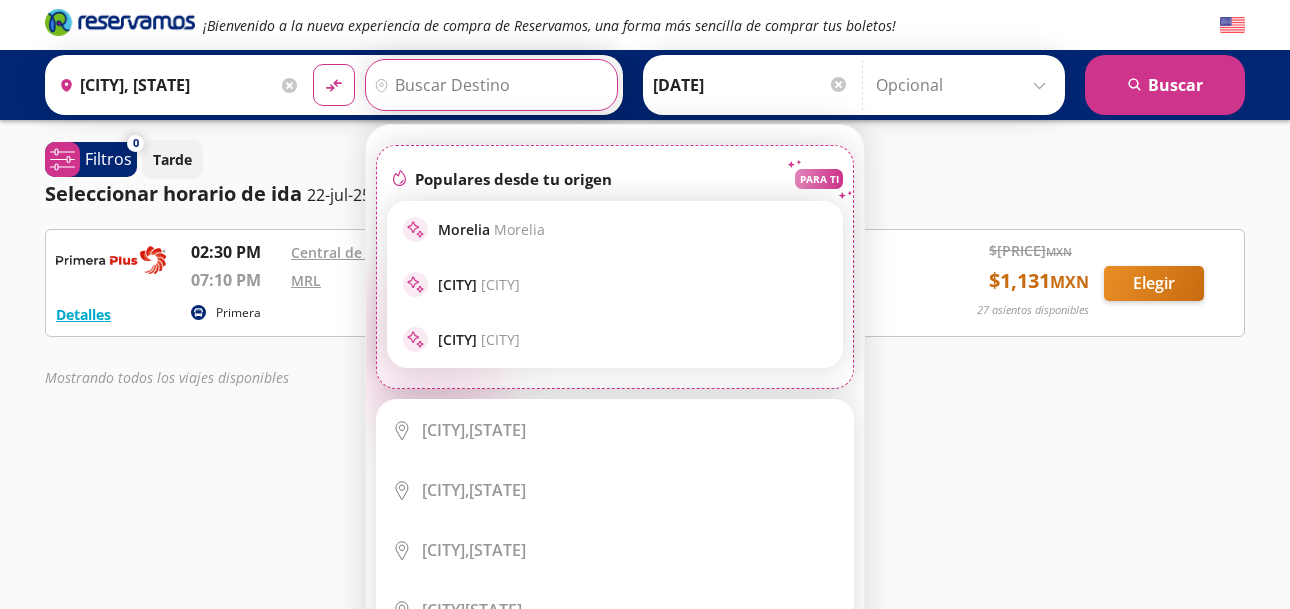 click on "Destino" at bounding box center (489, 85) 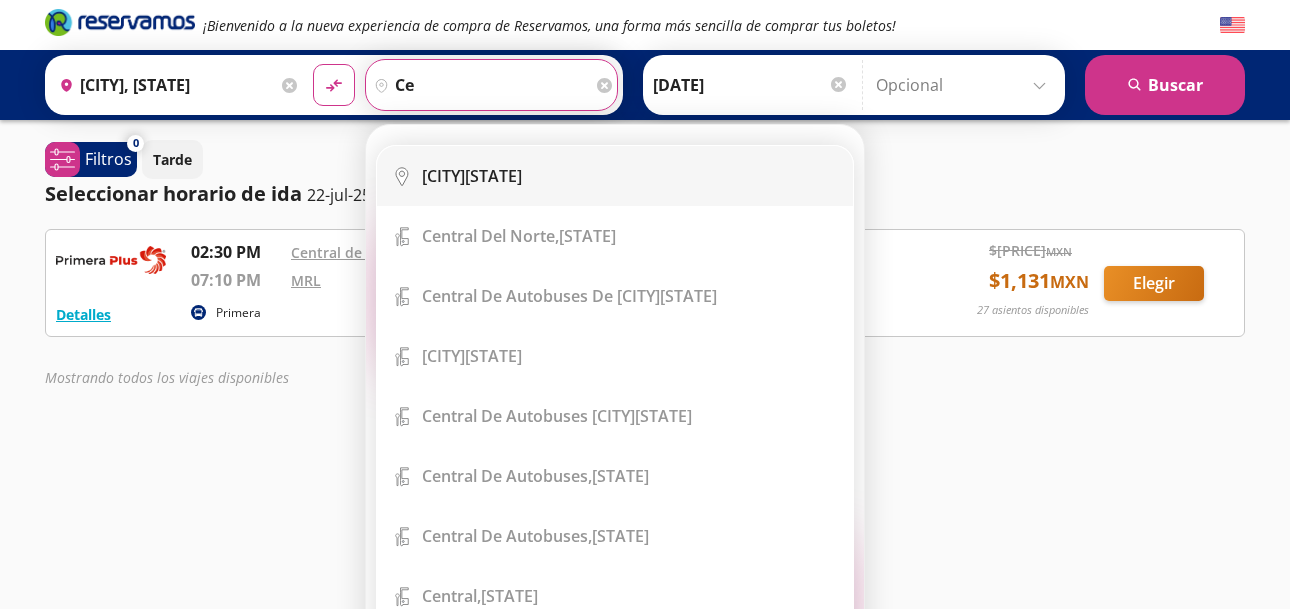 type on "ce" 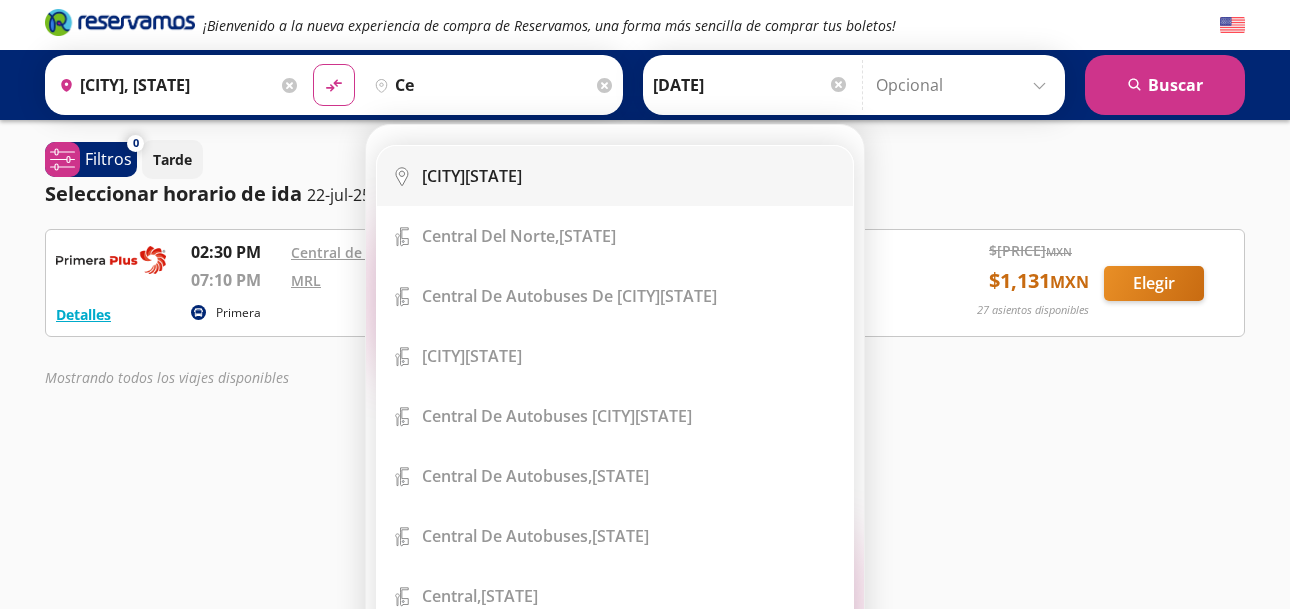 click on "[CITY]" at bounding box center [443, 176] 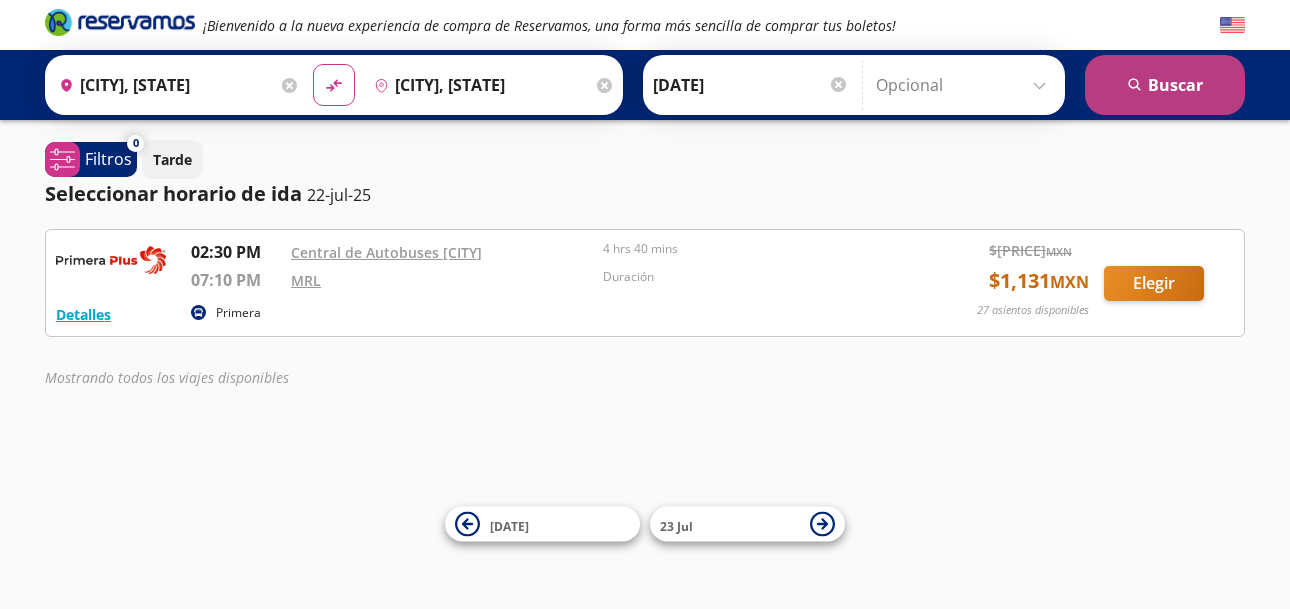click on "search
Buscar" at bounding box center [1165, 85] 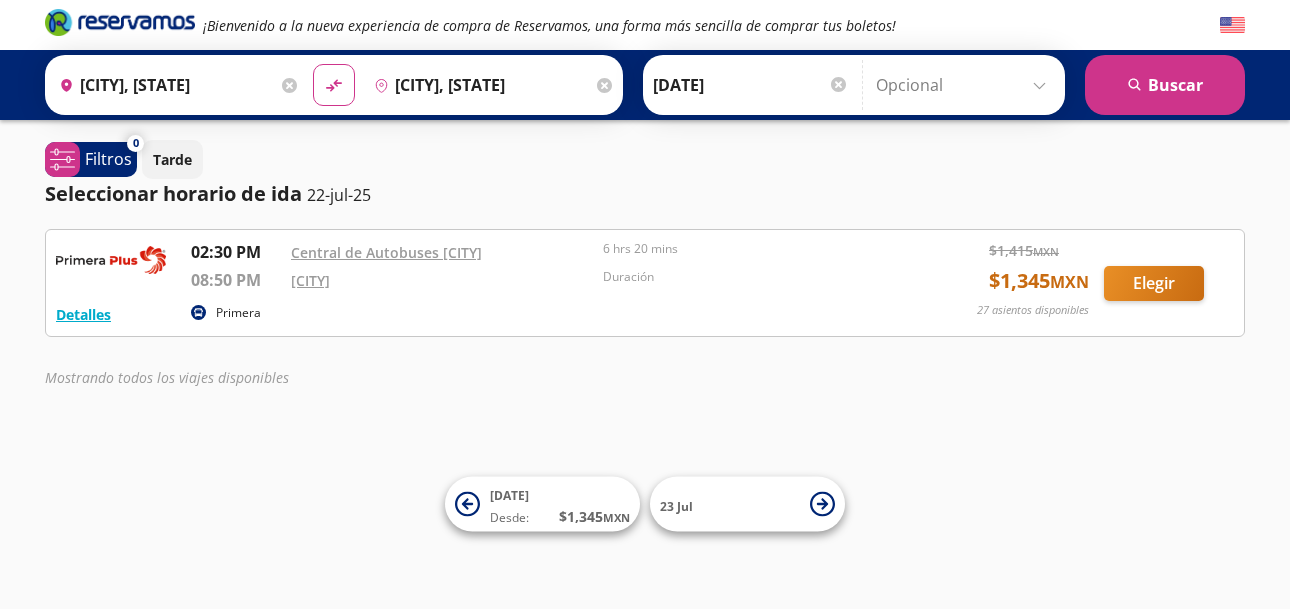 click at bounding box center [838, 84] 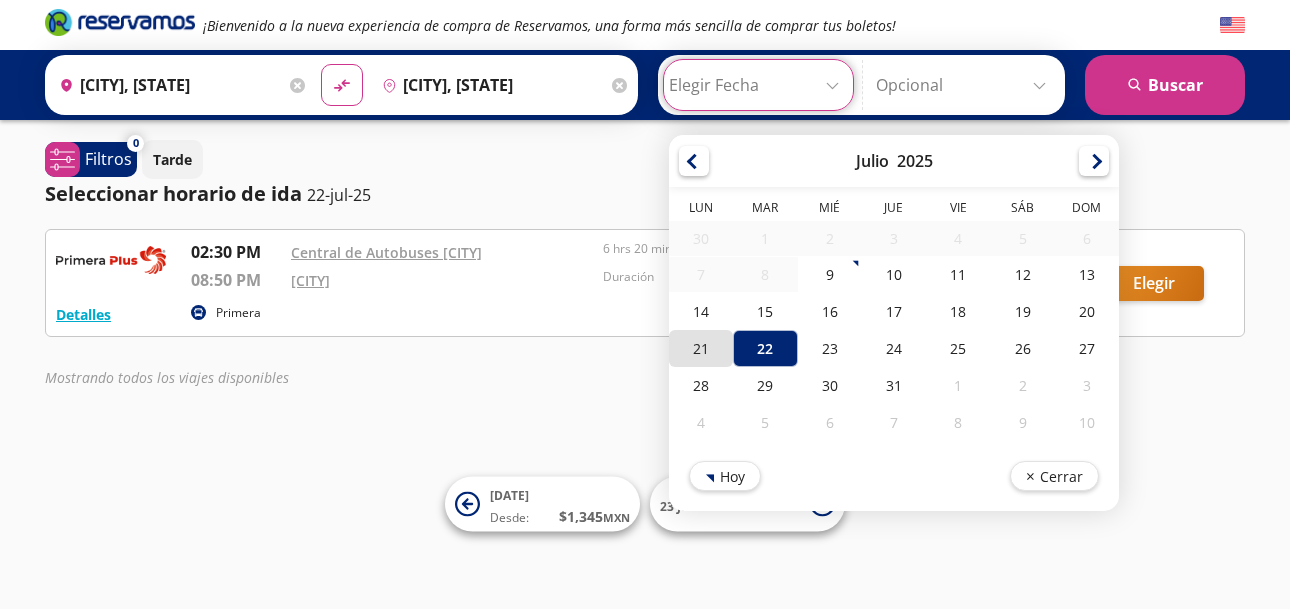 click on "21" at bounding box center [701, 348] 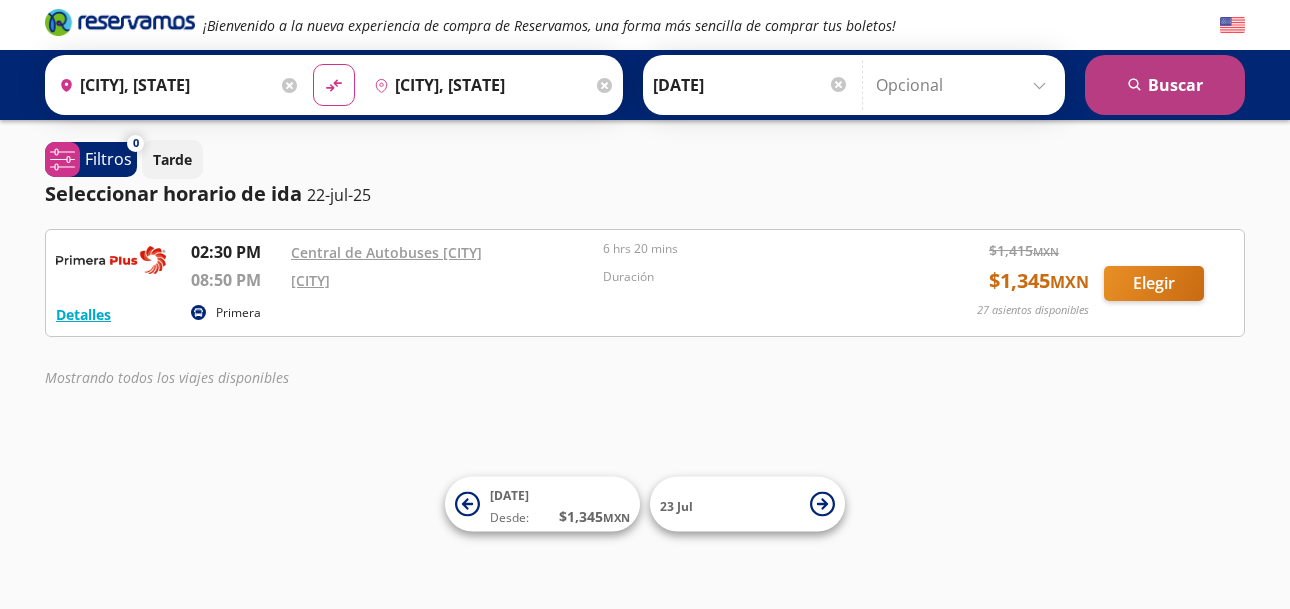 click on "search
Buscar" at bounding box center (1165, 85) 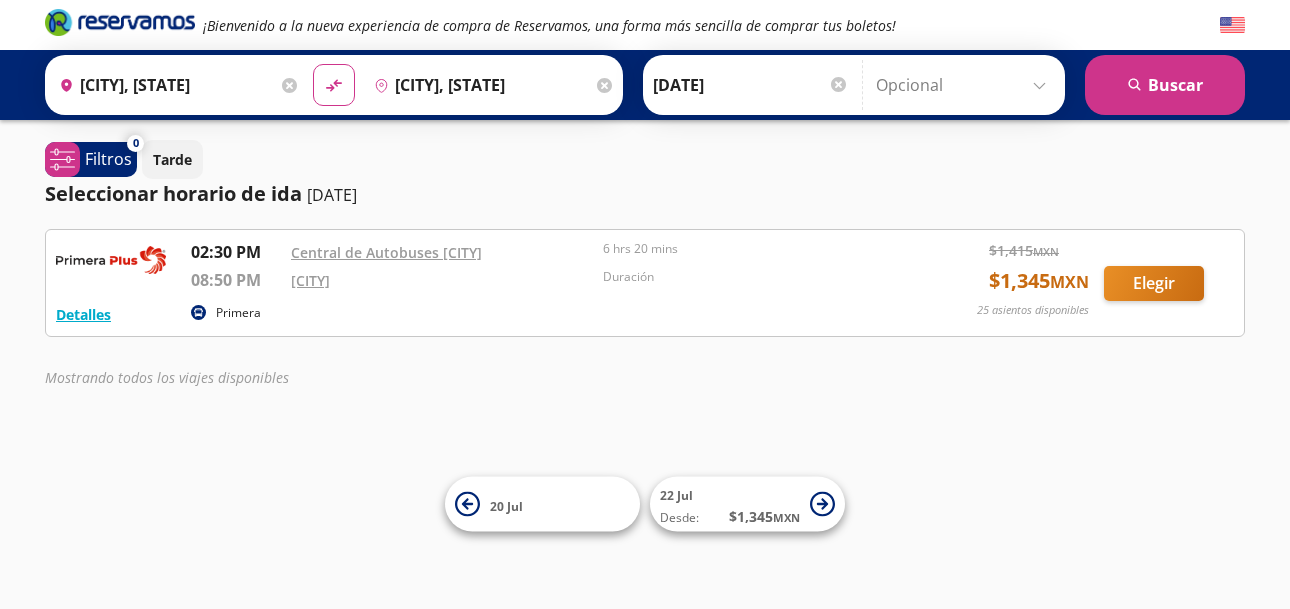 click at bounding box center [198, 312] 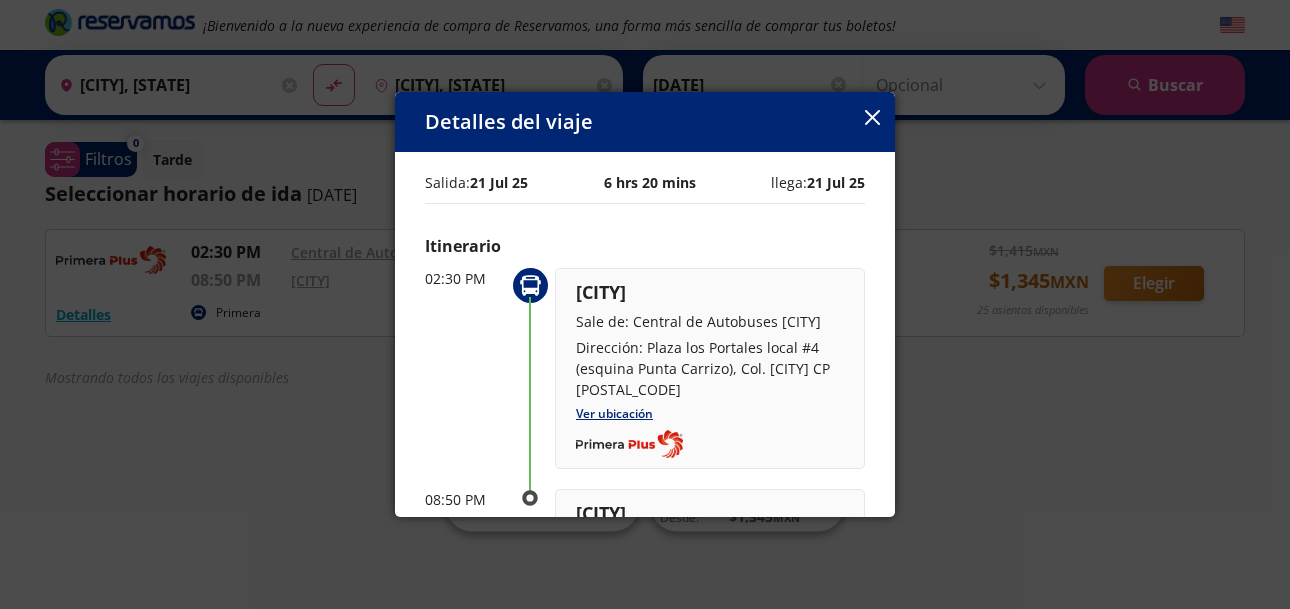 scroll, scrollTop: 319, scrollLeft: 0, axis: vertical 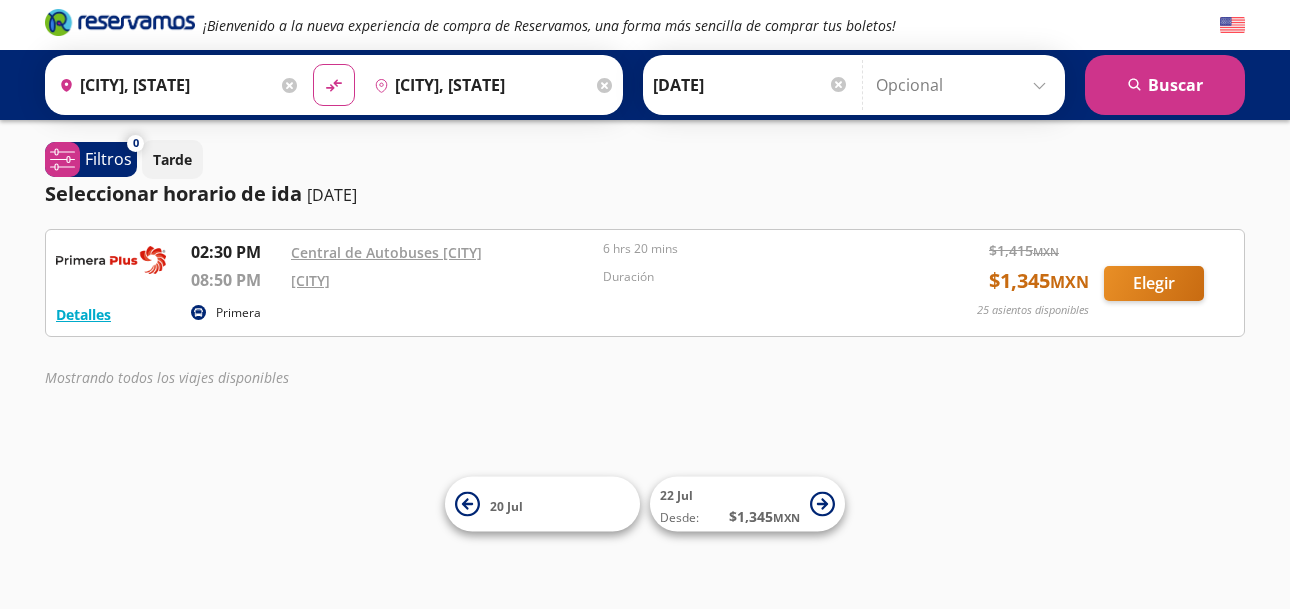 click on "Mostrando todos los viajes disponibles" at bounding box center [645, 377] 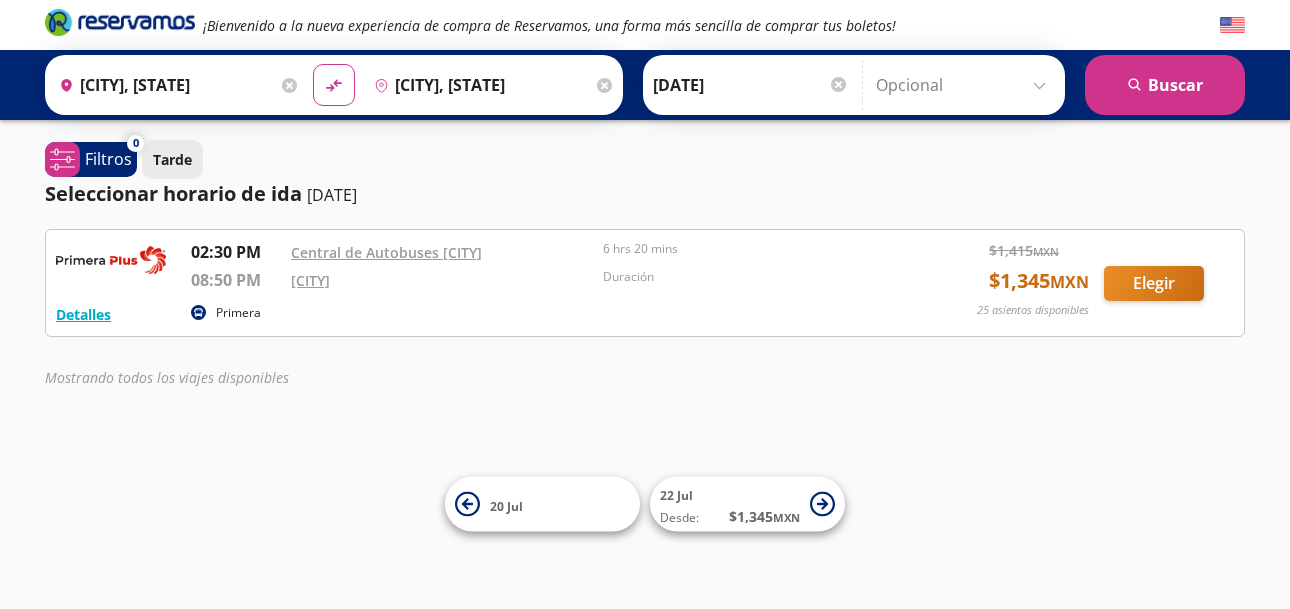 click on "Tarde" at bounding box center (172, 159) 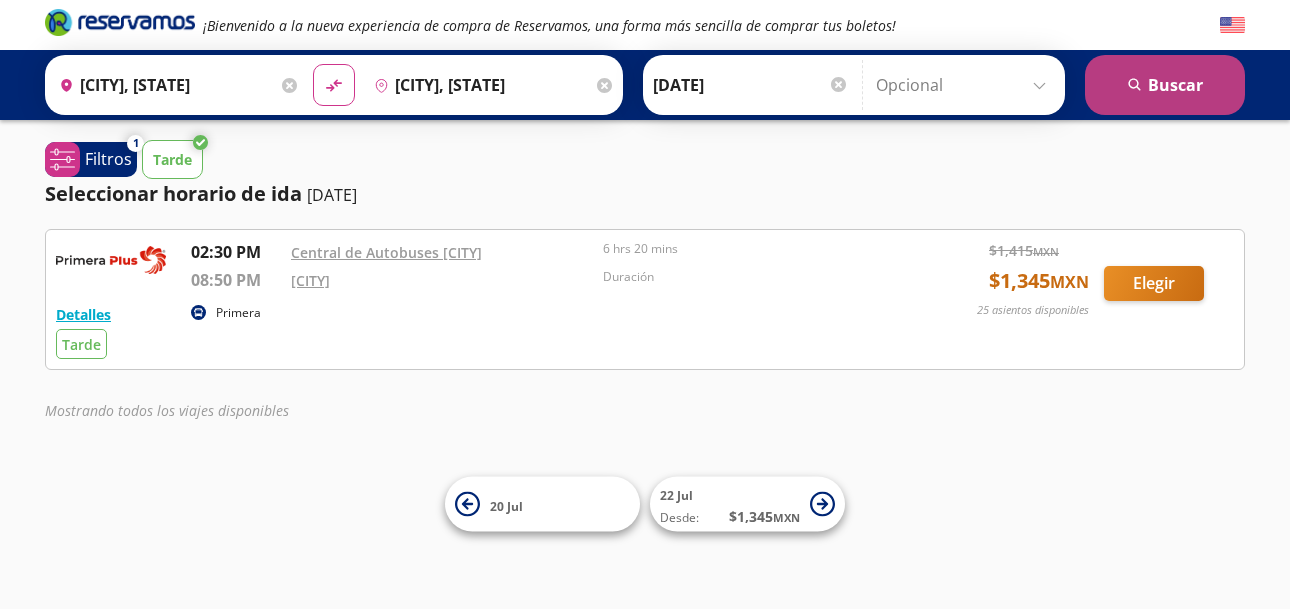 click on "search
Buscar" at bounding box center [1165, 85] 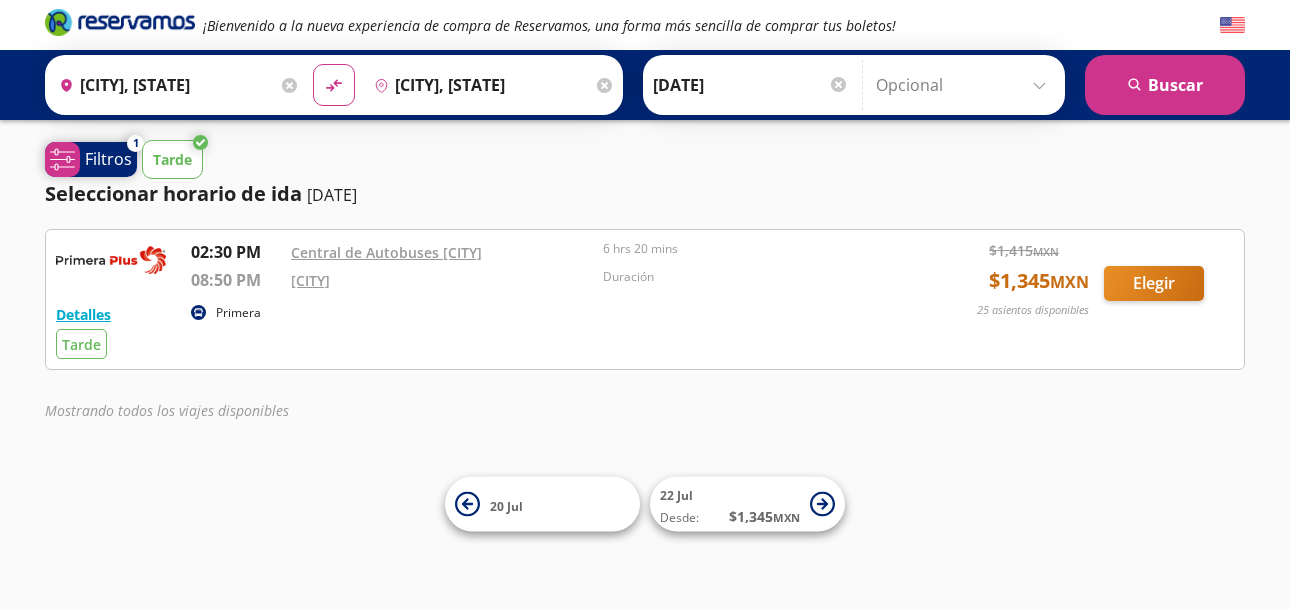 click on "Filtros" at bounding box center (108, 159) 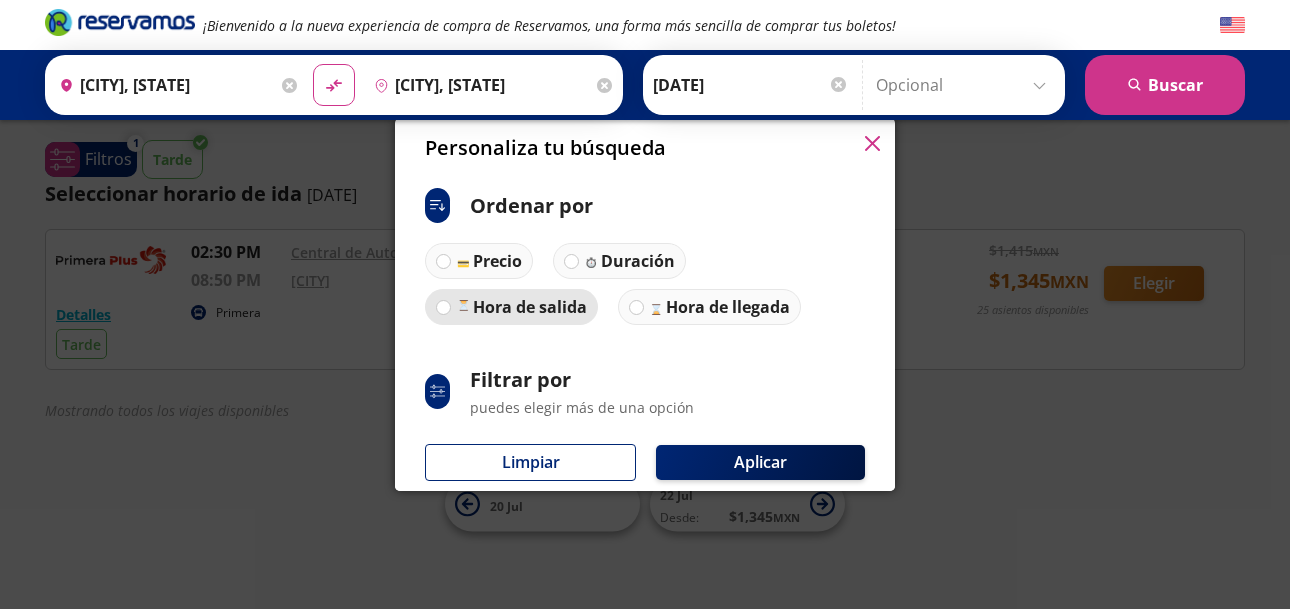 click at bounding box center [463, 307] 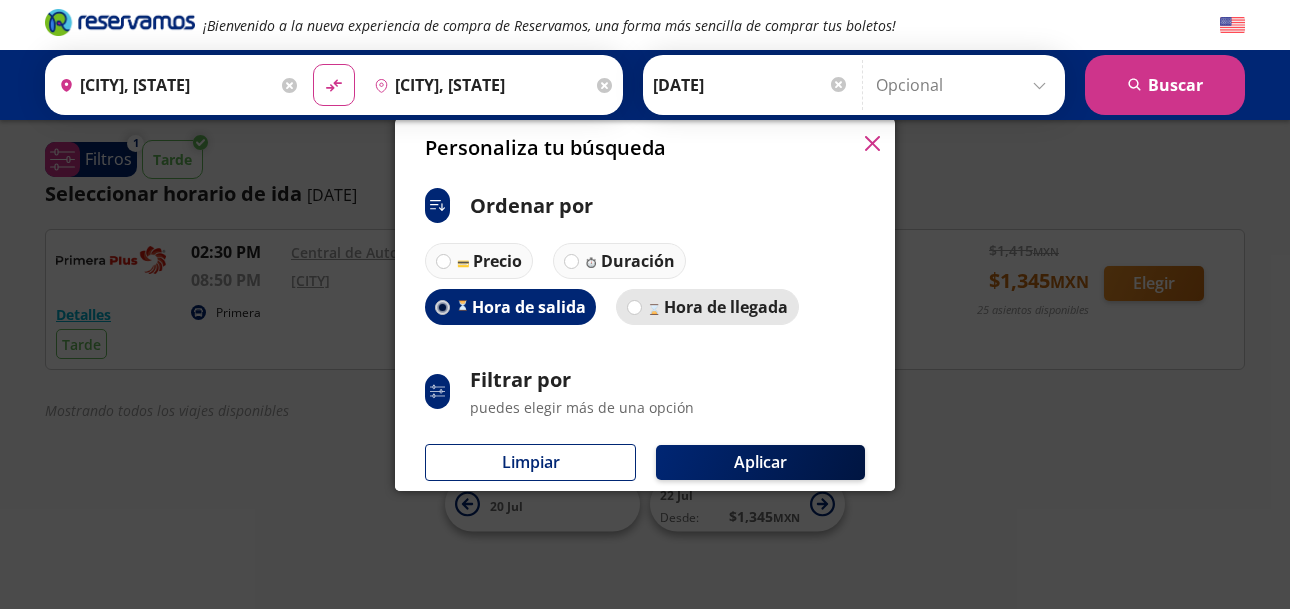 click at bounding box center (654, 307) 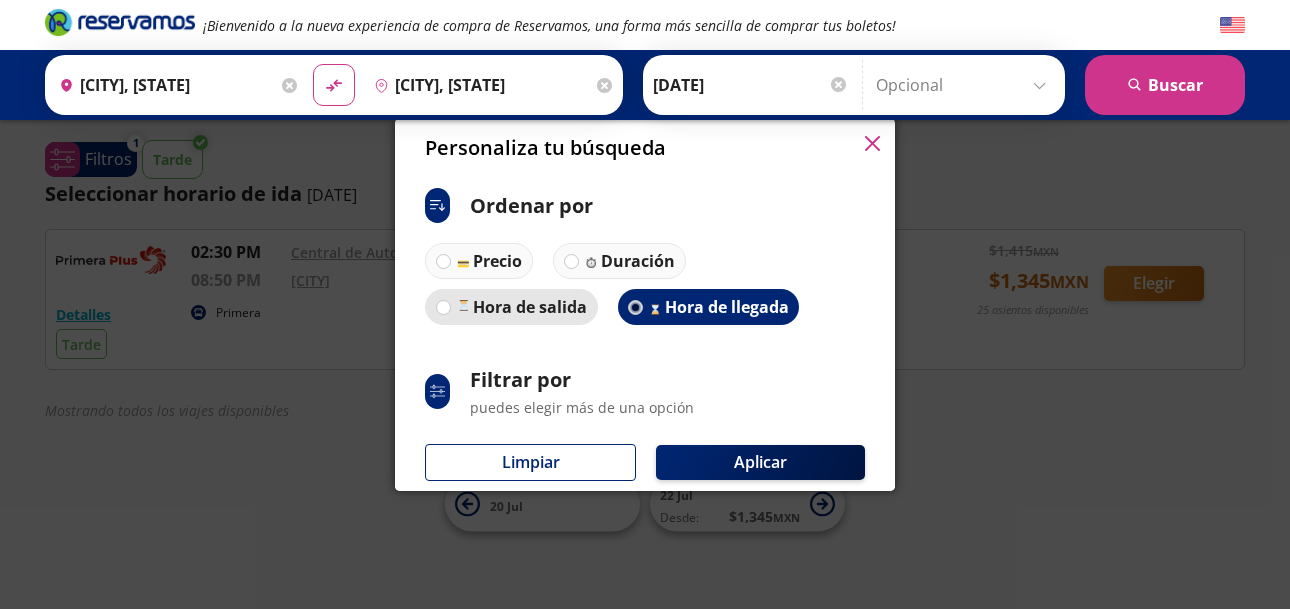 click at bounding box center (463, 307) 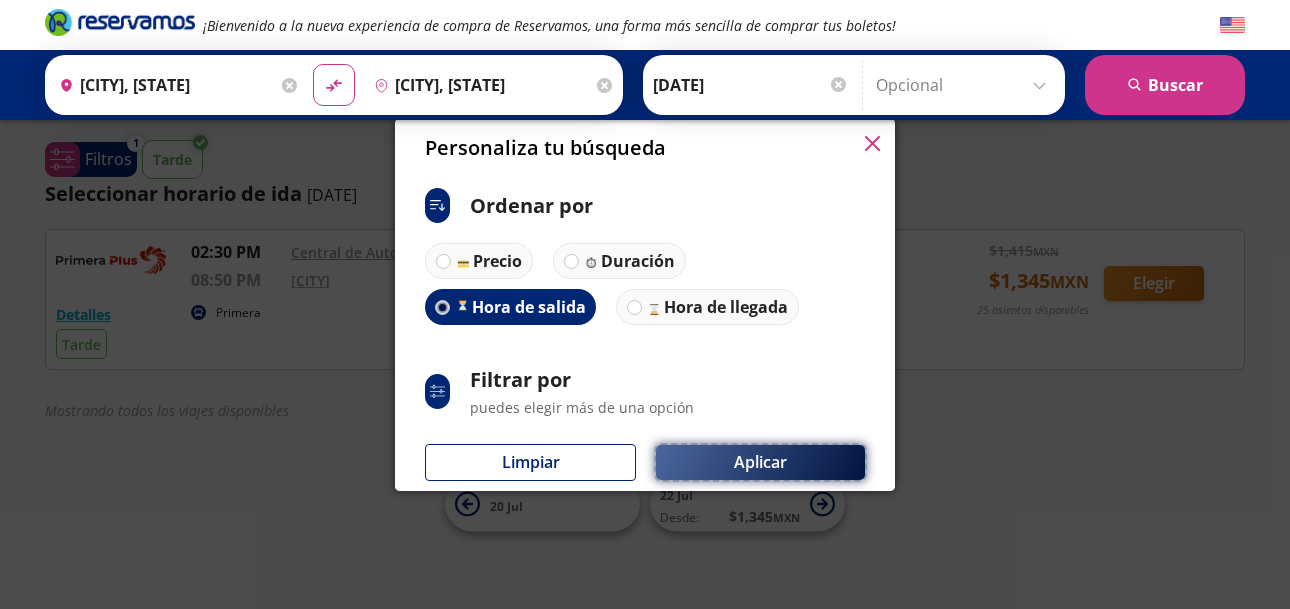 click on "Aplicar" at bounding box center (760, 462) 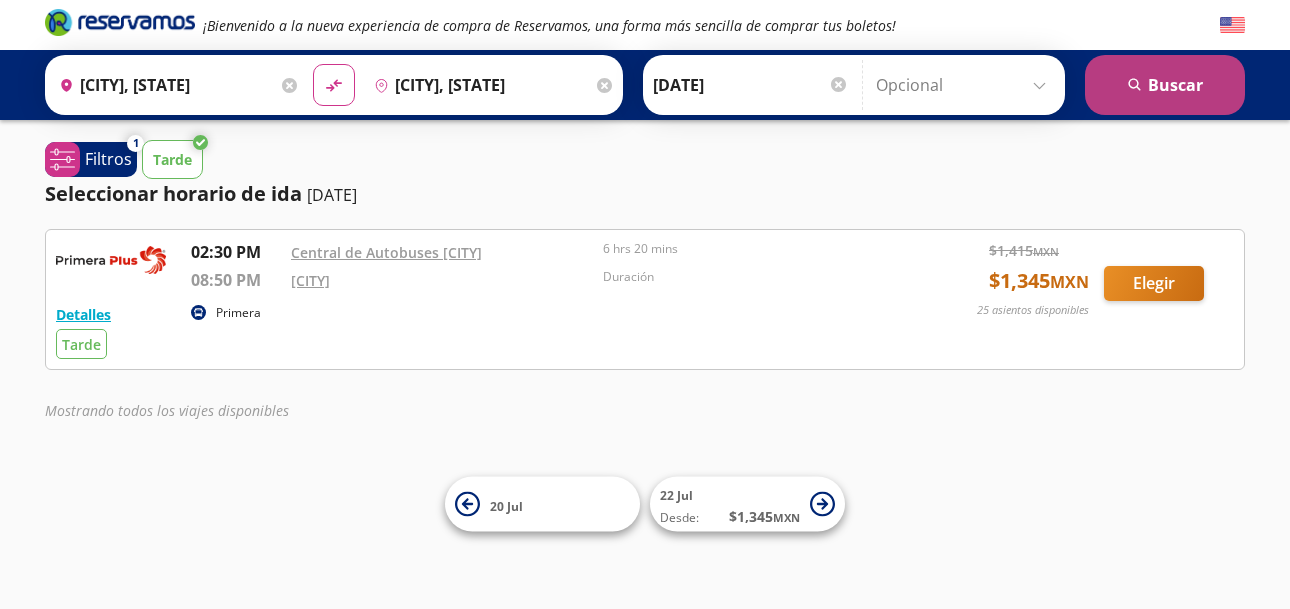 click on "search
Buscar" at bounding box center (1165, 85) 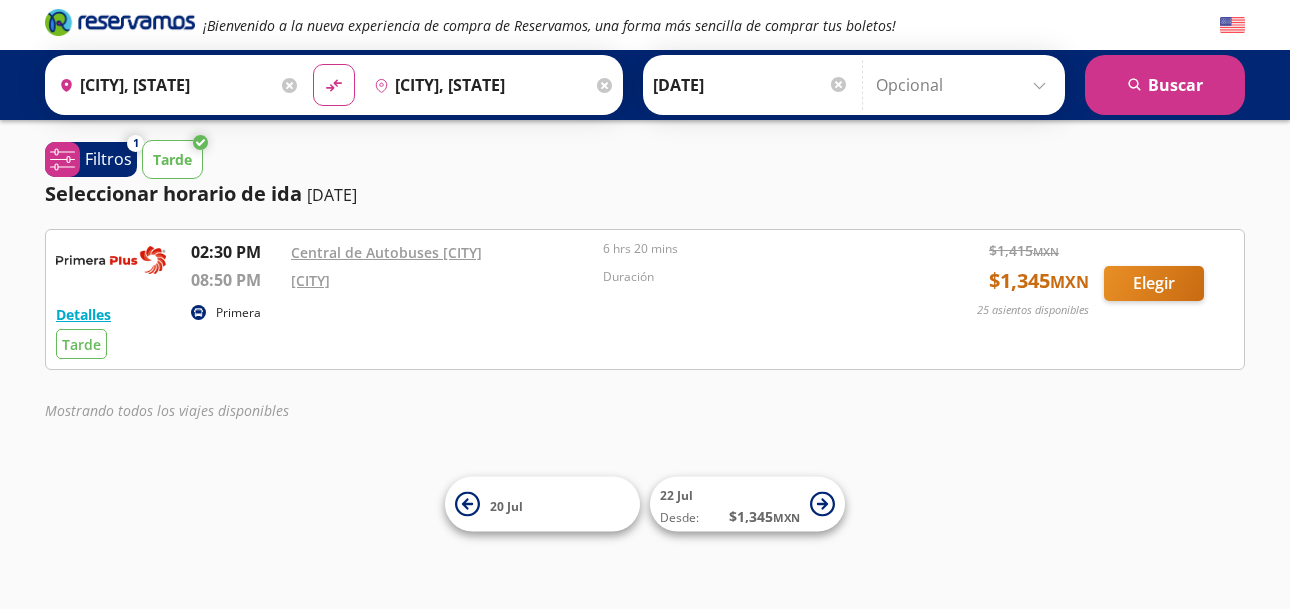 click at bounding box center (289, 85) 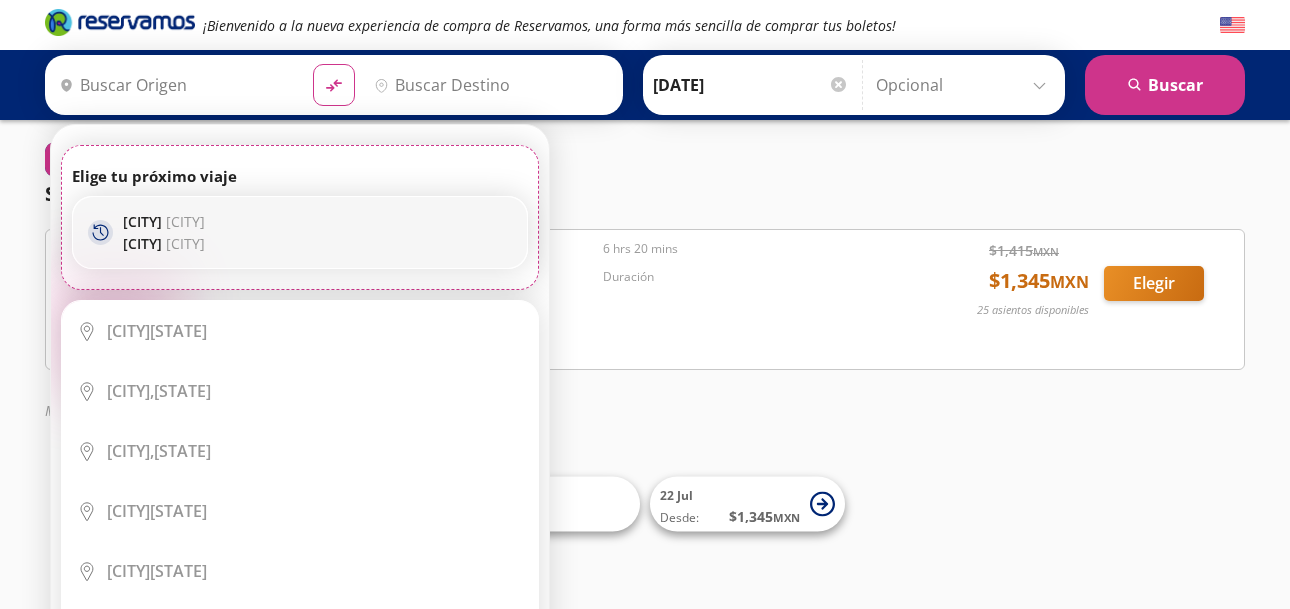 click on "recent
[CITY]   [CITY] [CITY]   [CITY]" at bounding box center (300, 232) 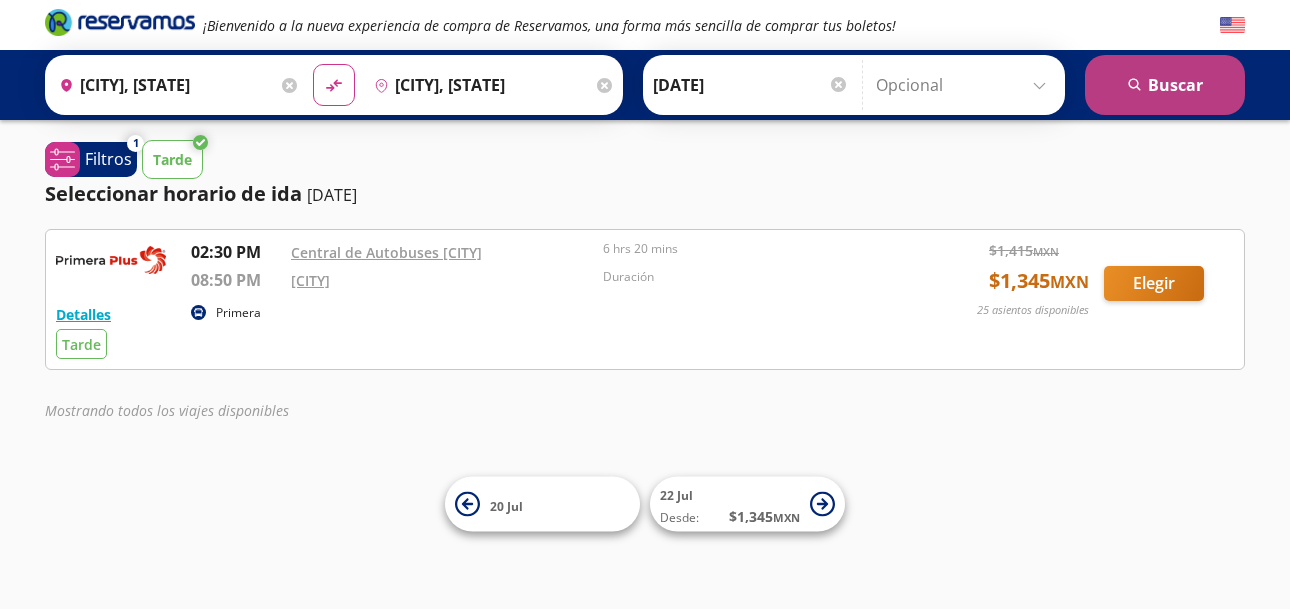 click on "search" at bounding box center (1135, 85) 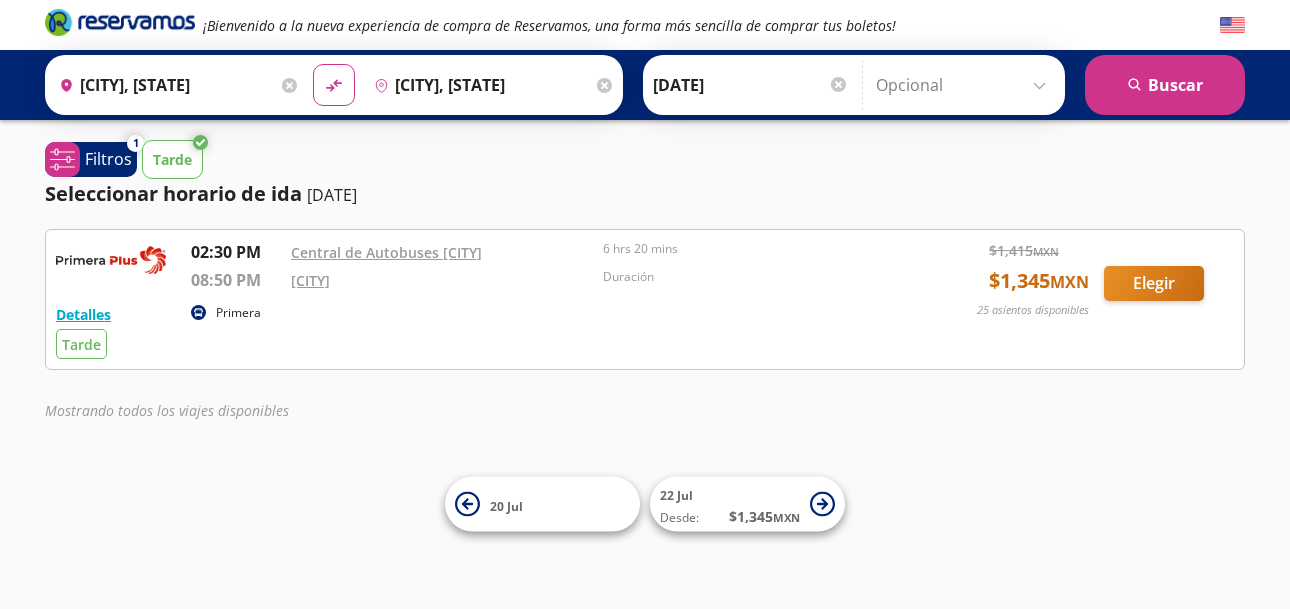 click on "Tarde" at bounding box center [693, 159] 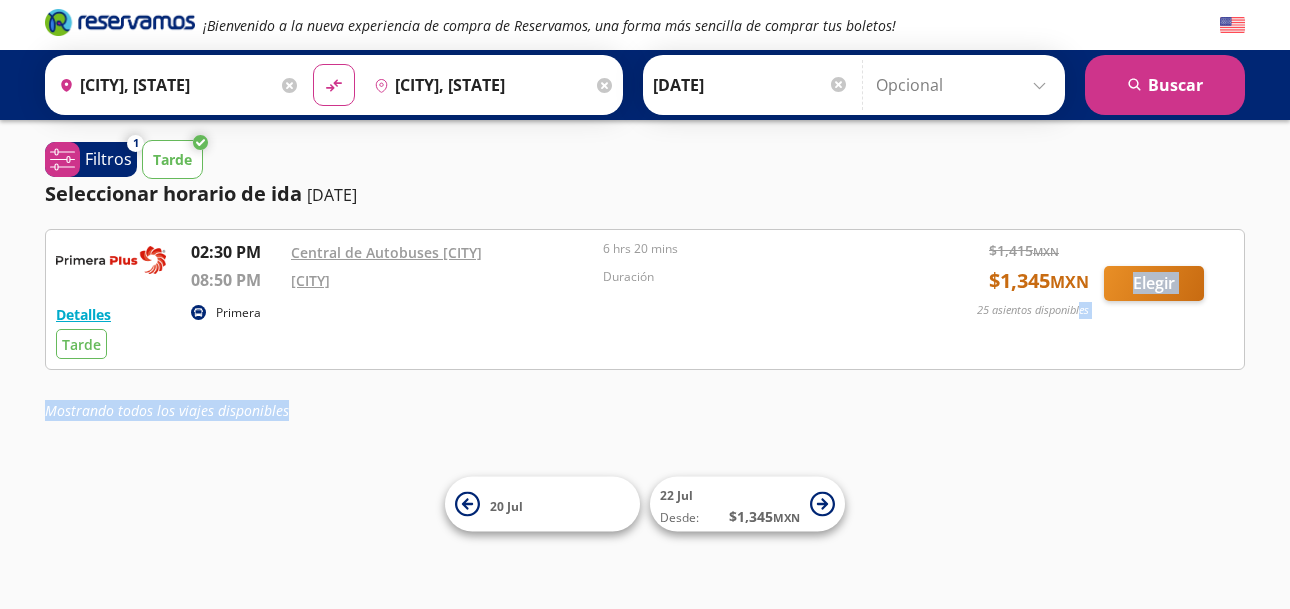 drag, startPoint x: 1274, startPoint y: 508, endPoint x: 1078, endPoint y: 333, distance: 262.75653 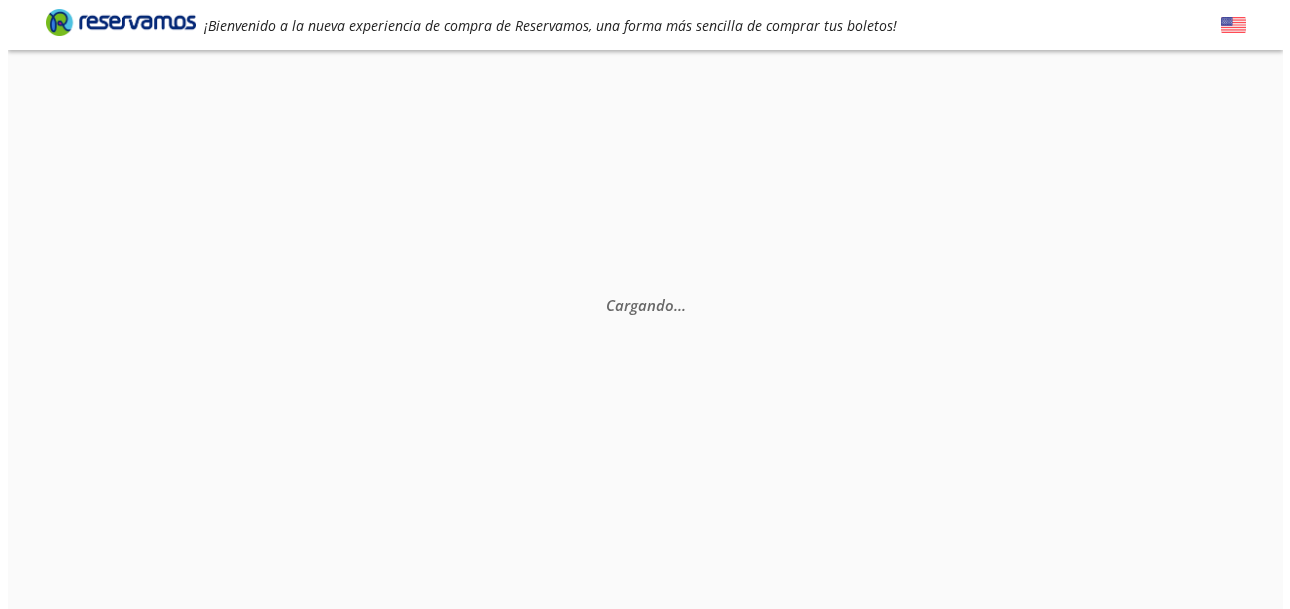 scroll, scrollTop: 0, scrollLeft: 0, axis: both 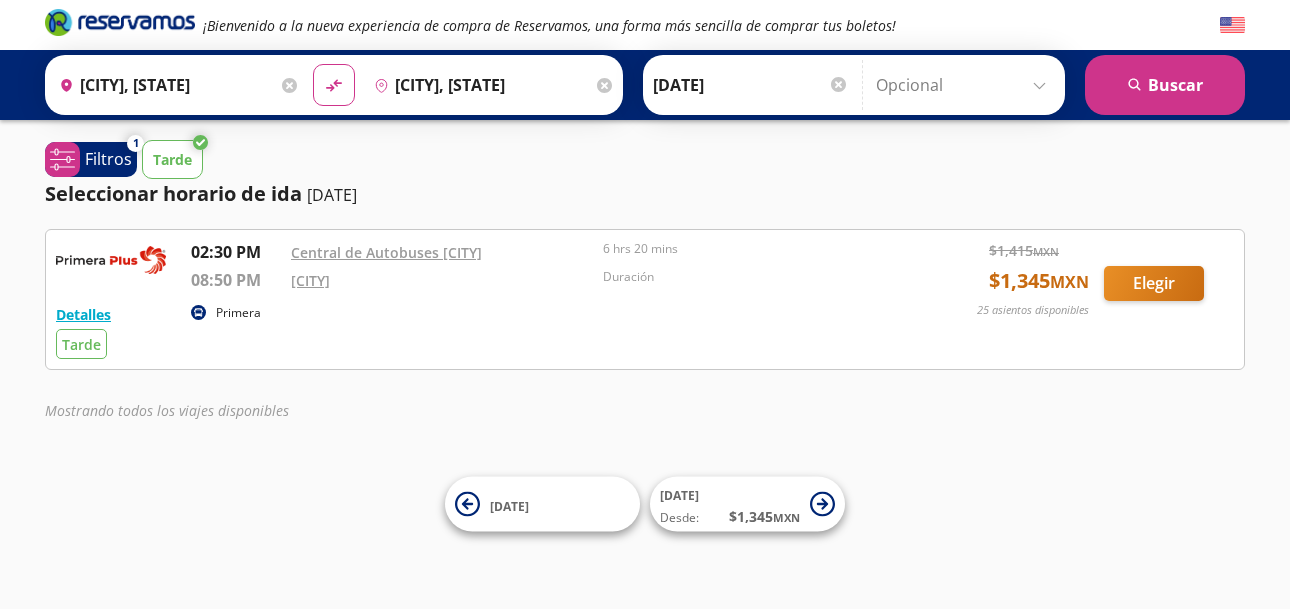 click on "Seleccionar horario de ida" at bounding box center [173, 194] 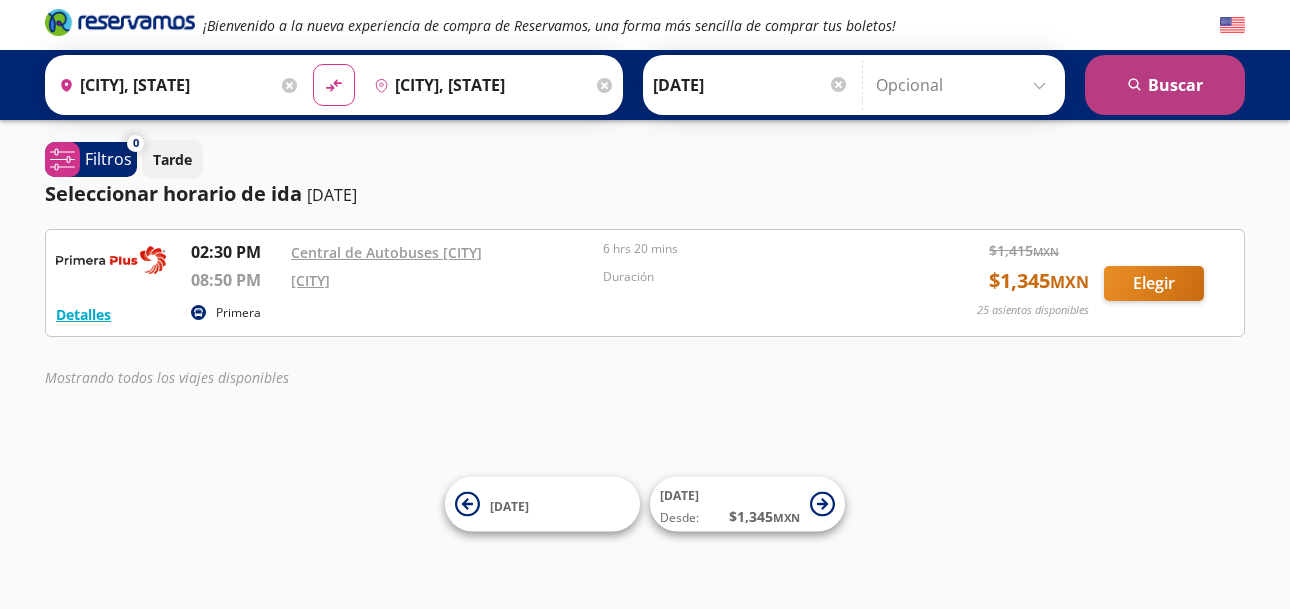 click on "search
Buscar" at bounding box center [1165, 85] 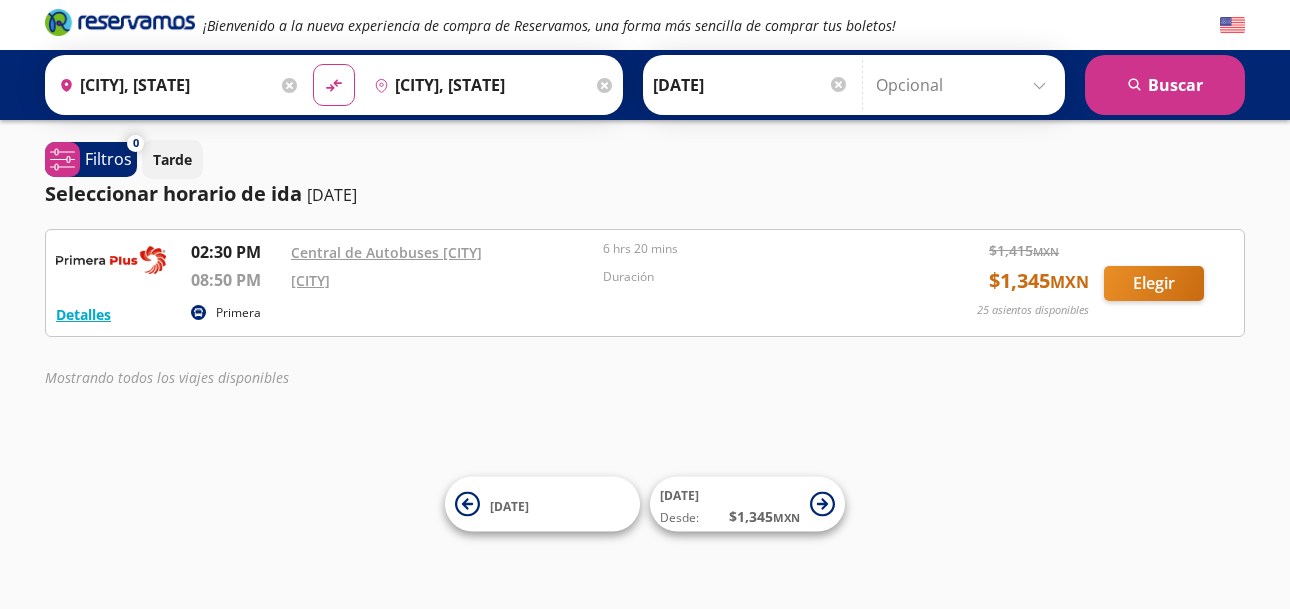 click on "¡Bienvenido a la nueva experiencia de compra de Reservamos, una forma más sencilla de comprar tus boletos! Origen
heroicons:map-pin-20-solid
[CITY], [STATE]
Destino
pin-outline
[CITY], [STATE]
material-symbols:compare-arrows-rounded
Ida [DATE]" at bounding box center (645, 304) 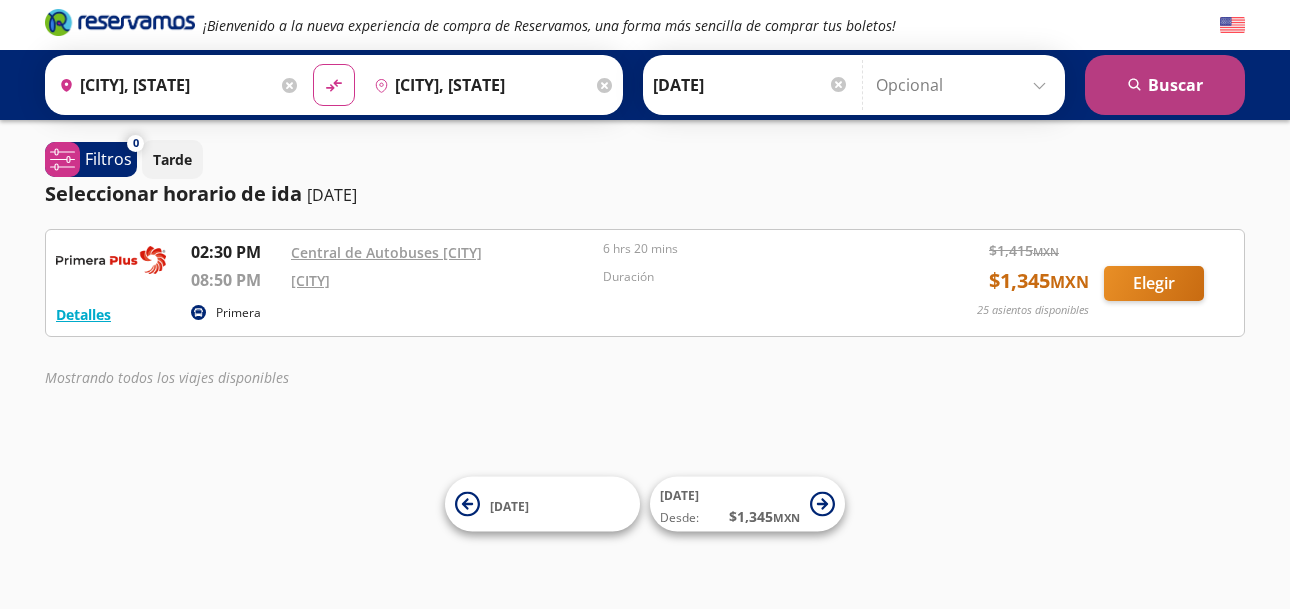 click on "search
Buscar" at bounding box center (1165, 85) 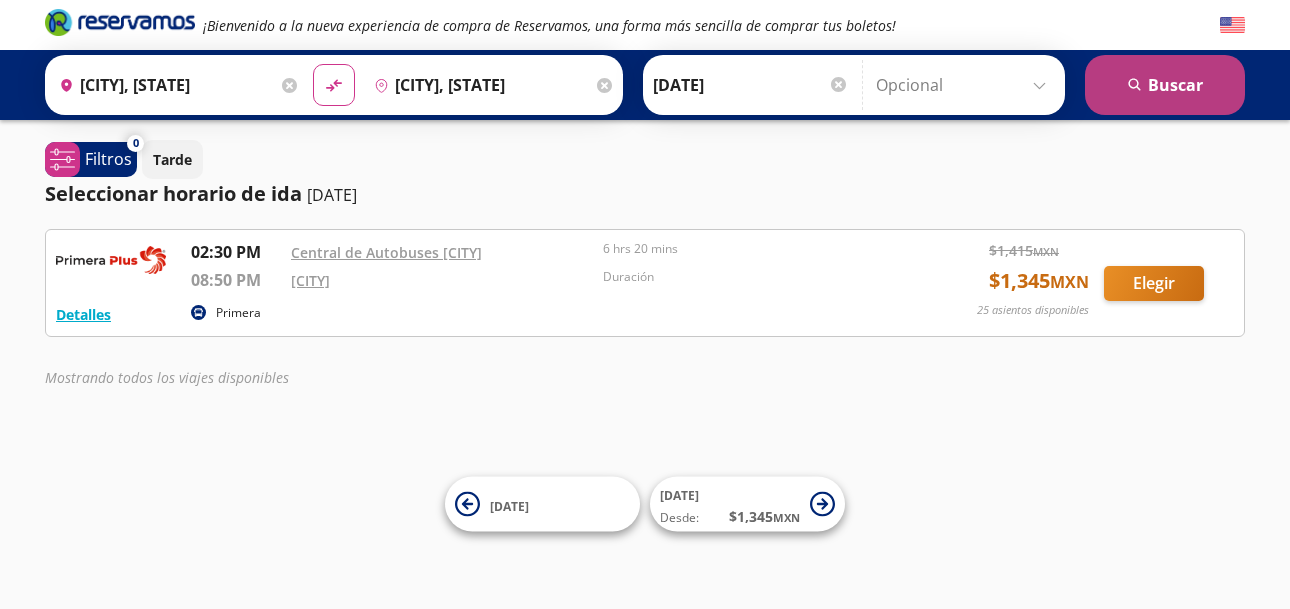click on "search
Buscar" at bounding box center [1165, 85] 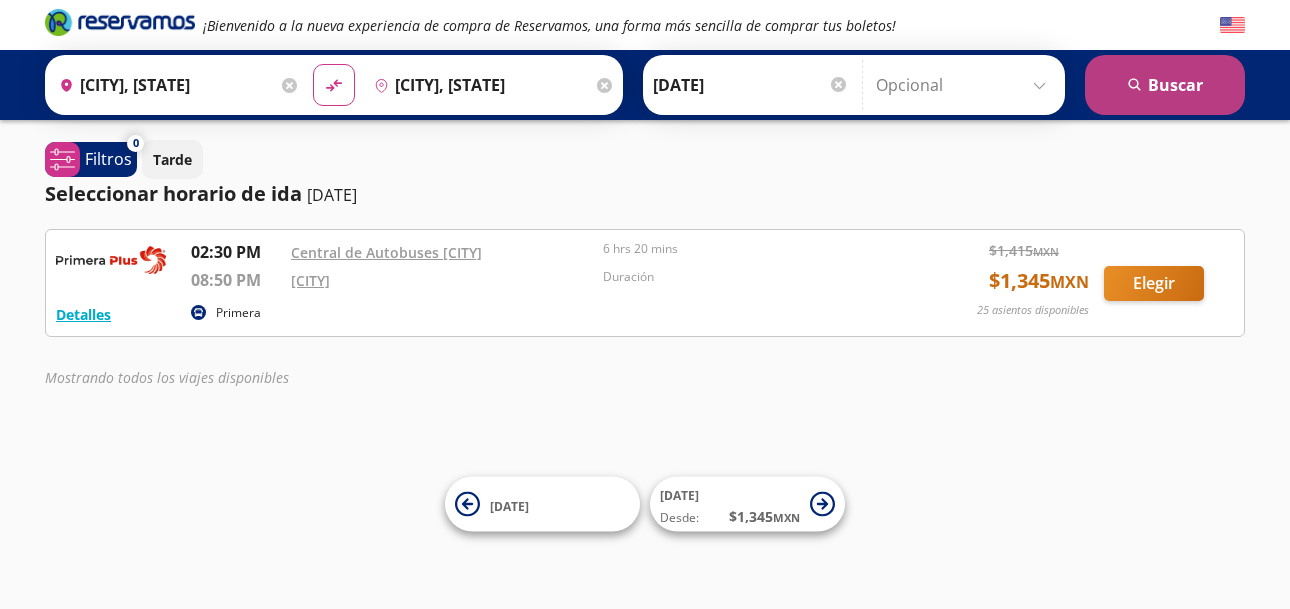 click on "search
Buscar" at bounding box center [1165, 85] 